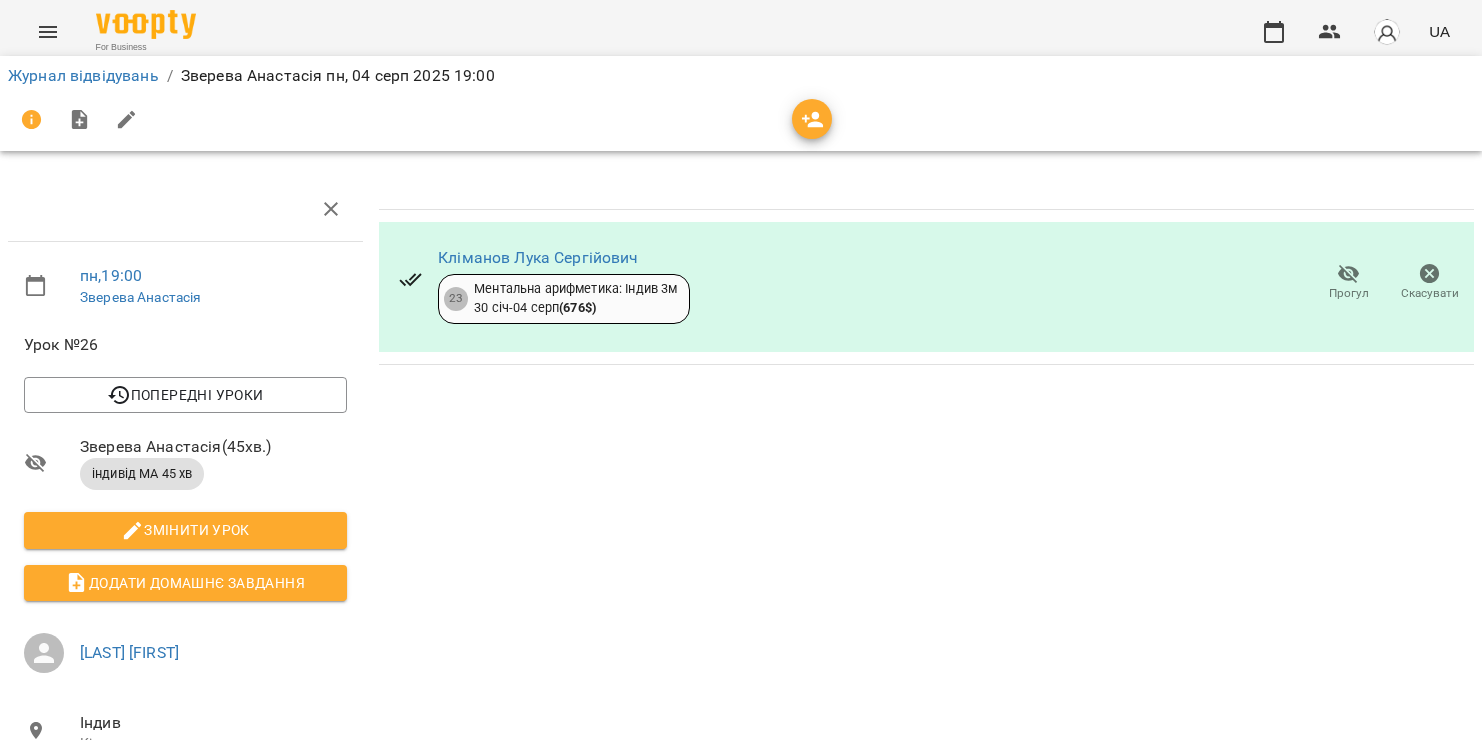 scroll, scrollTop: 0, scrollLeft: 0, axis: both 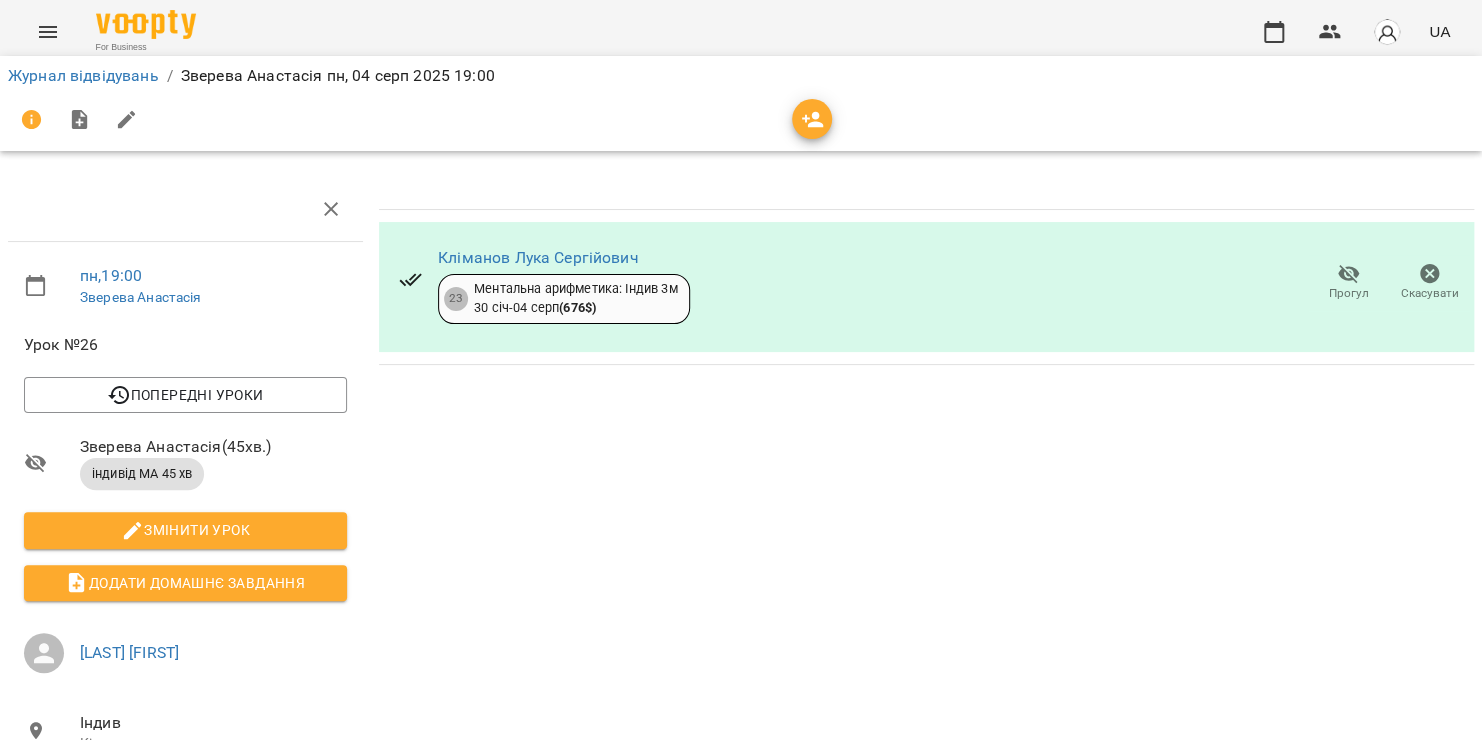 click 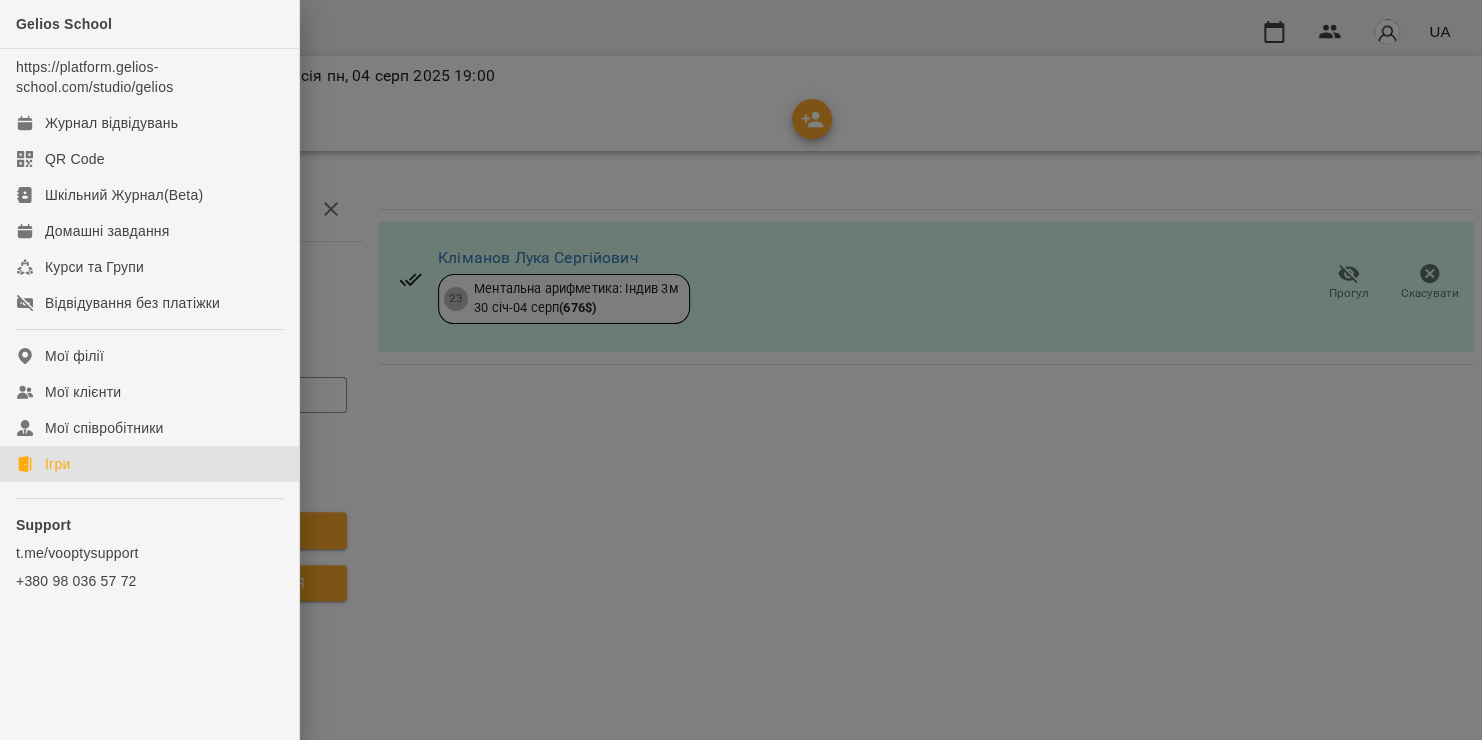 click on "Ігри" at bounding box center [57, 464] 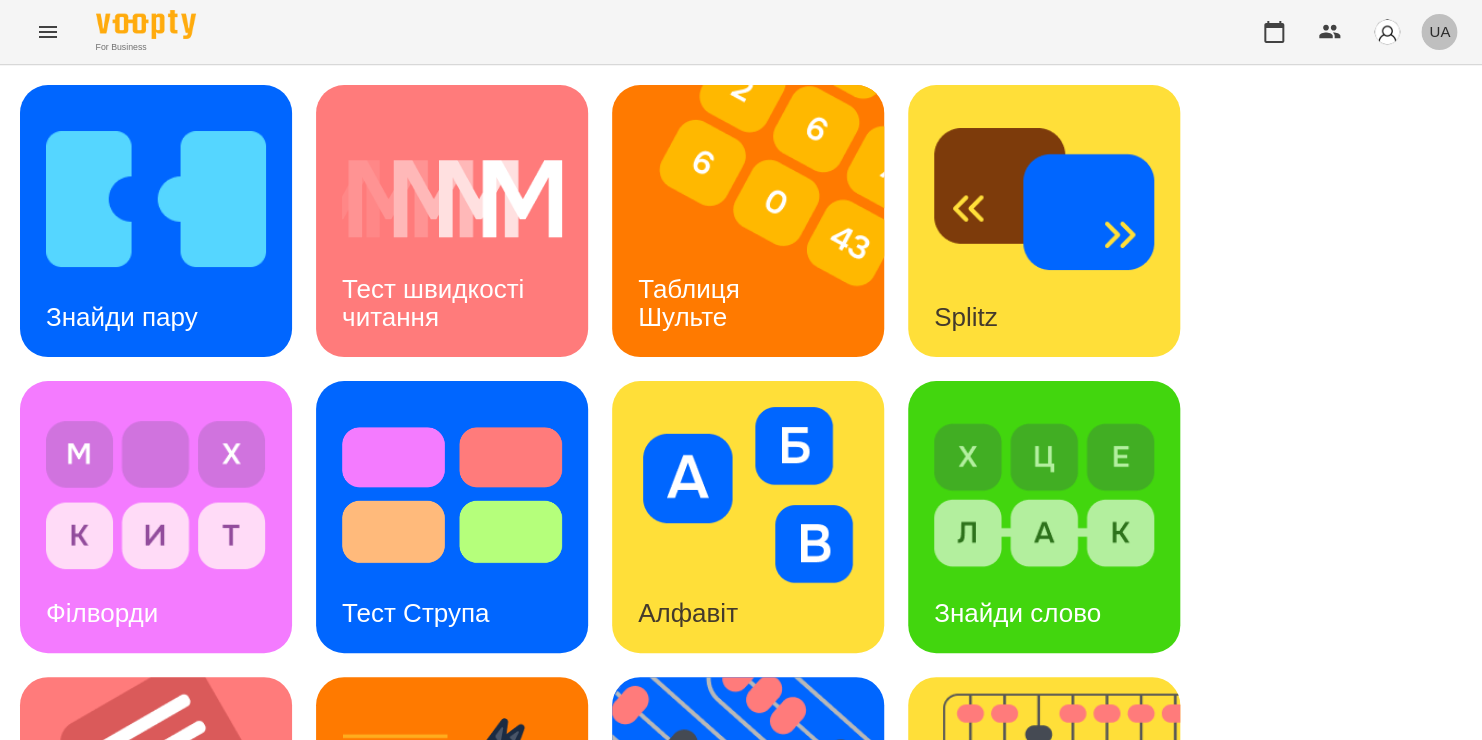 click on "UA" at bounding box center (1439, 31) 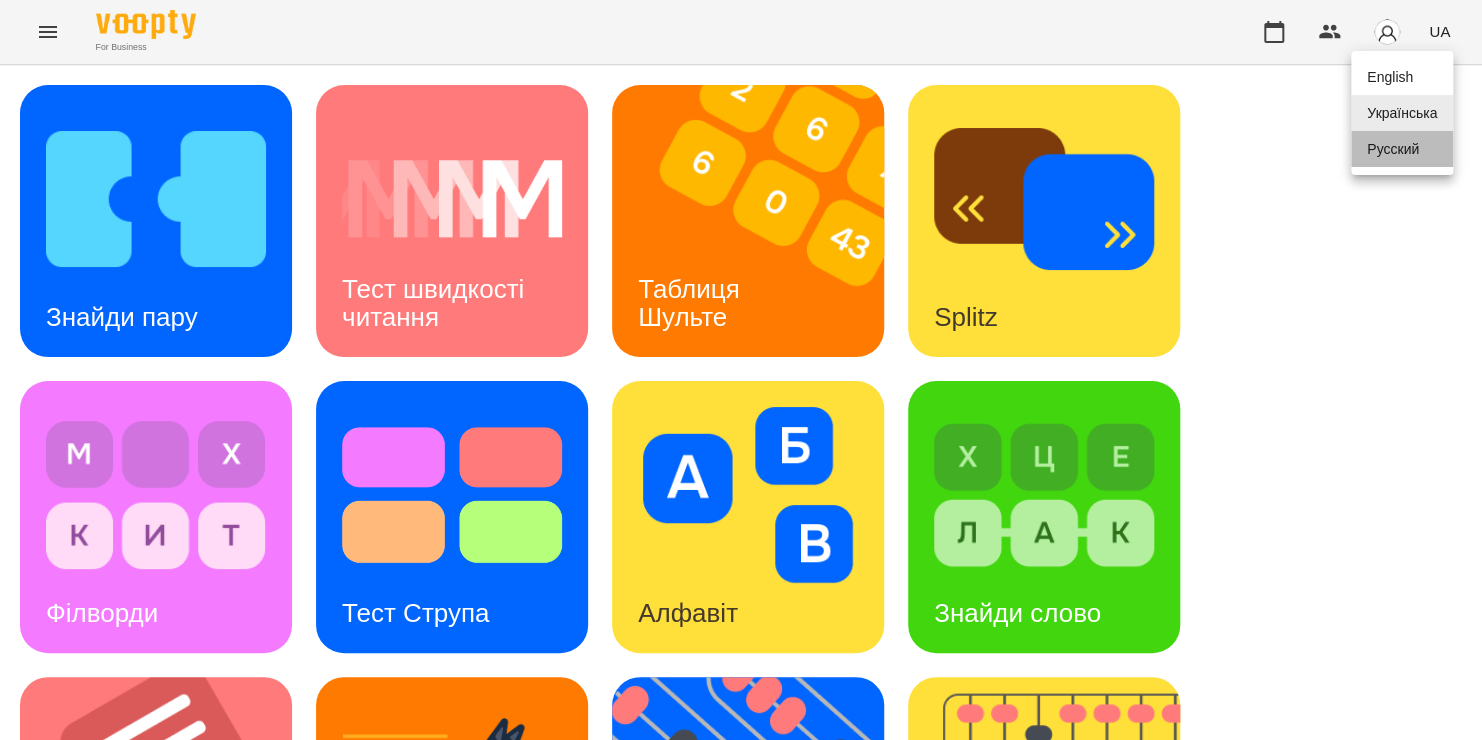 click on "Русский" at bounding box center [1402, 149] 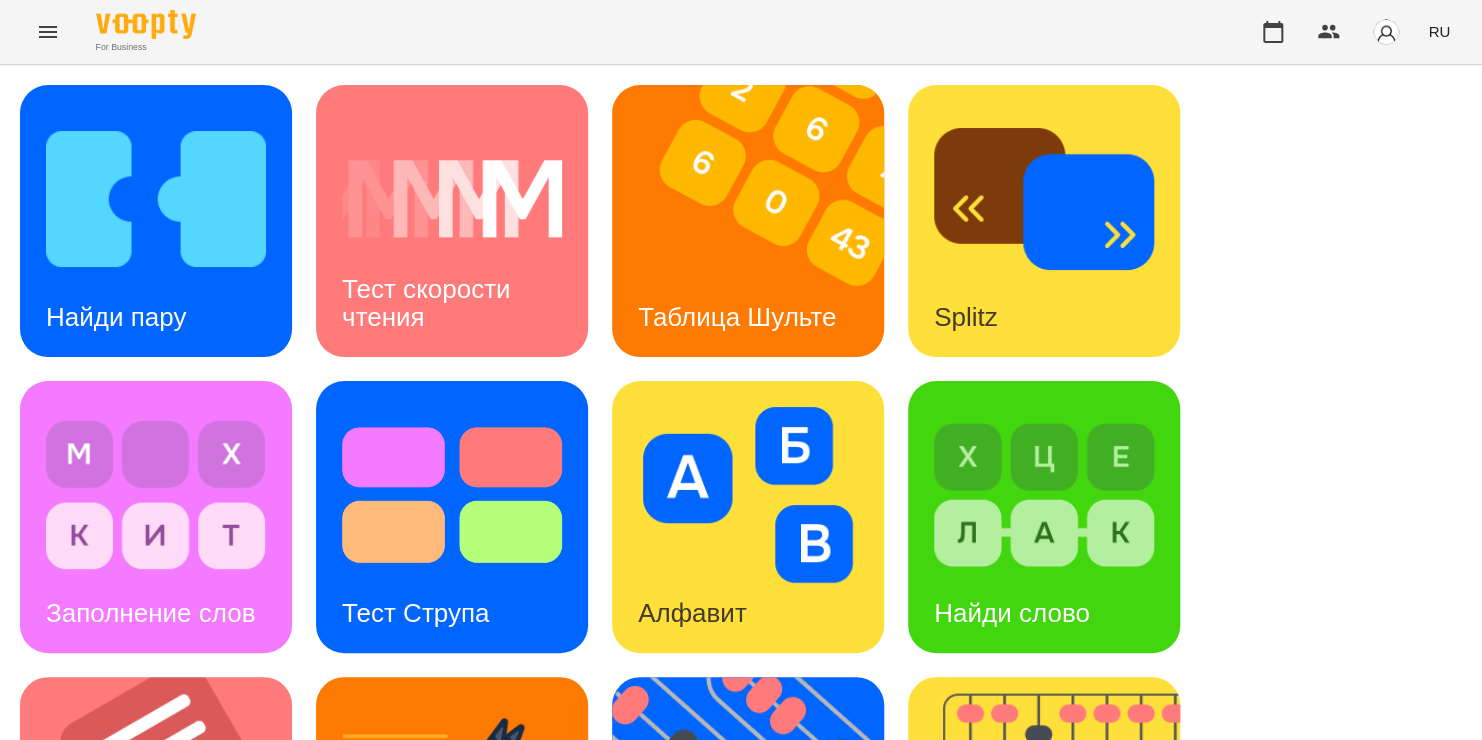 scroll, scrollTop: 344, scrollLeft: 0, axis: vertical 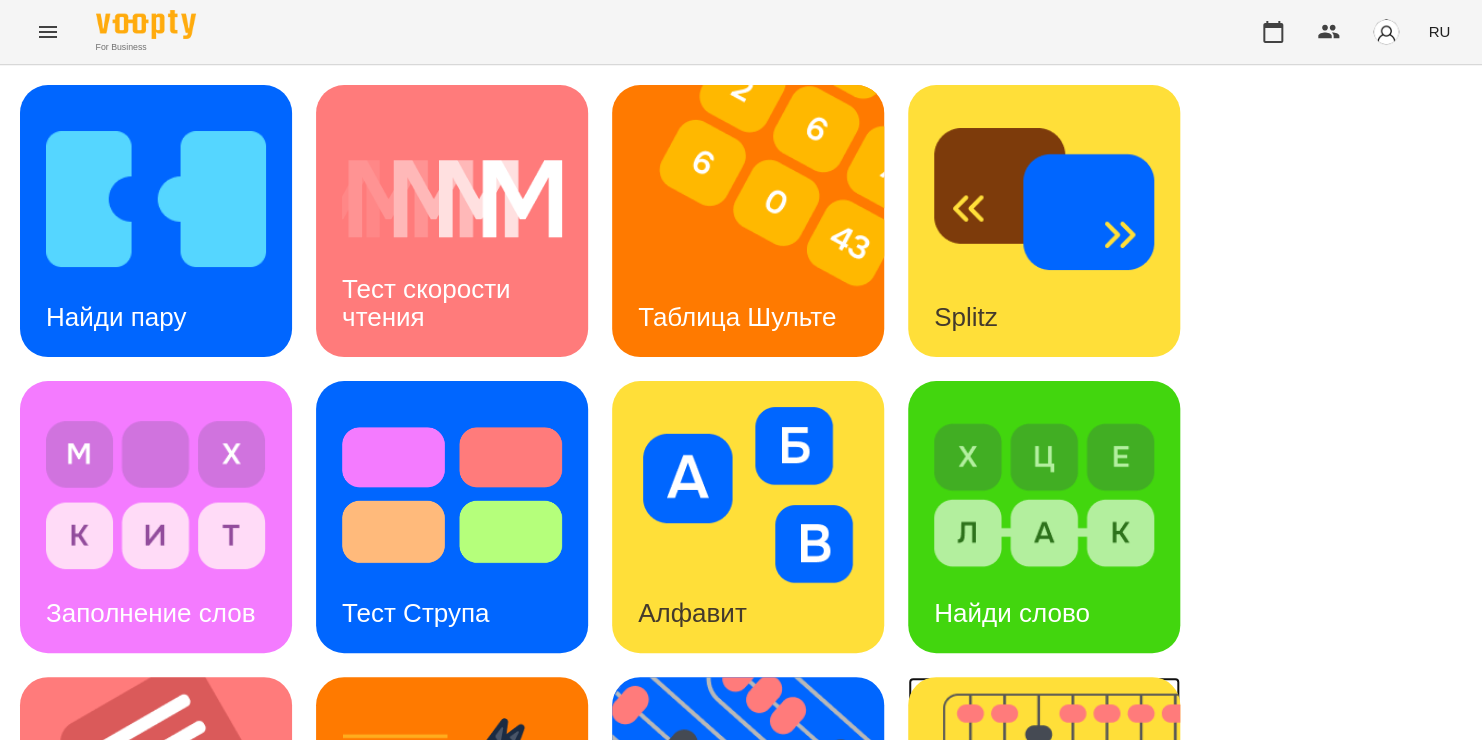 click on "Абакус" at bounding box center (975, 909) 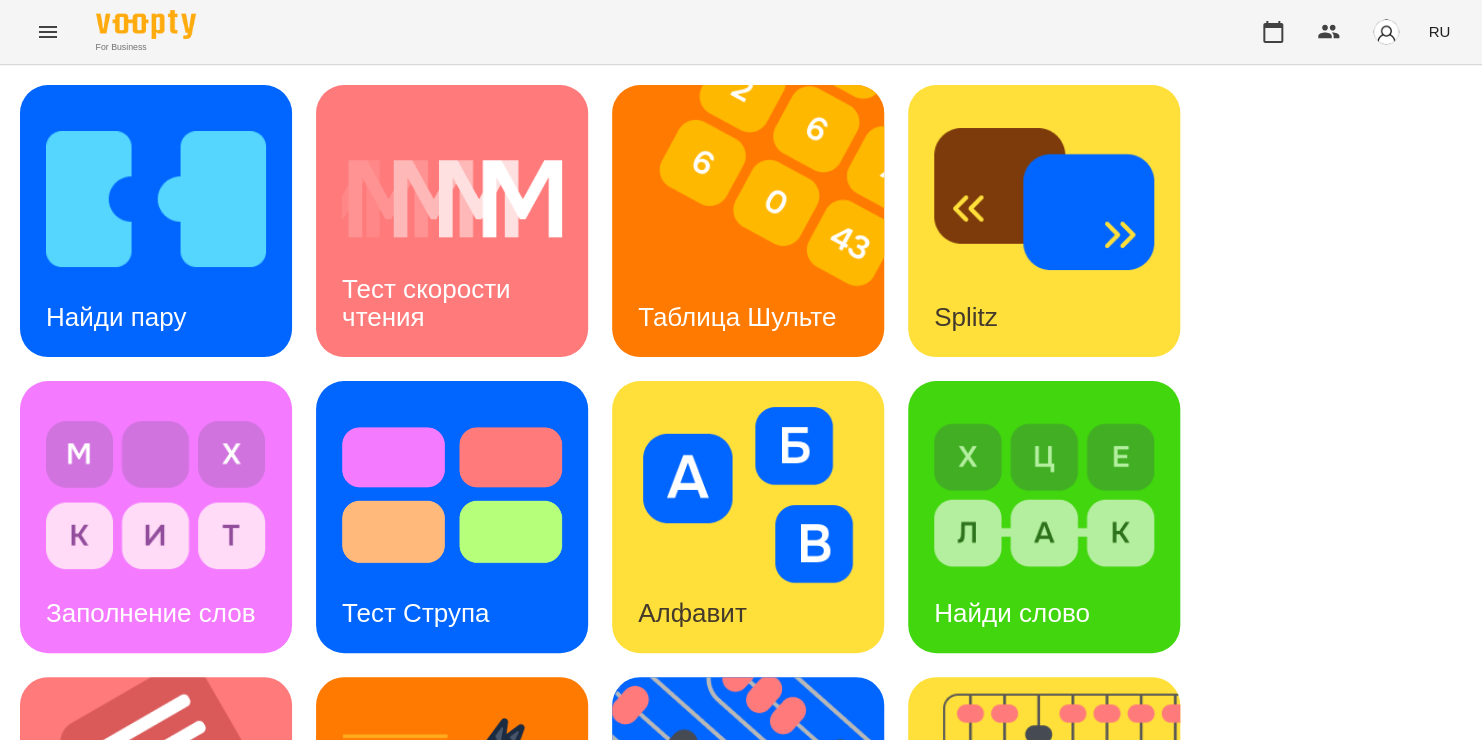 scroll, scrollTop: 0, scrollLeft: 0, axis: both 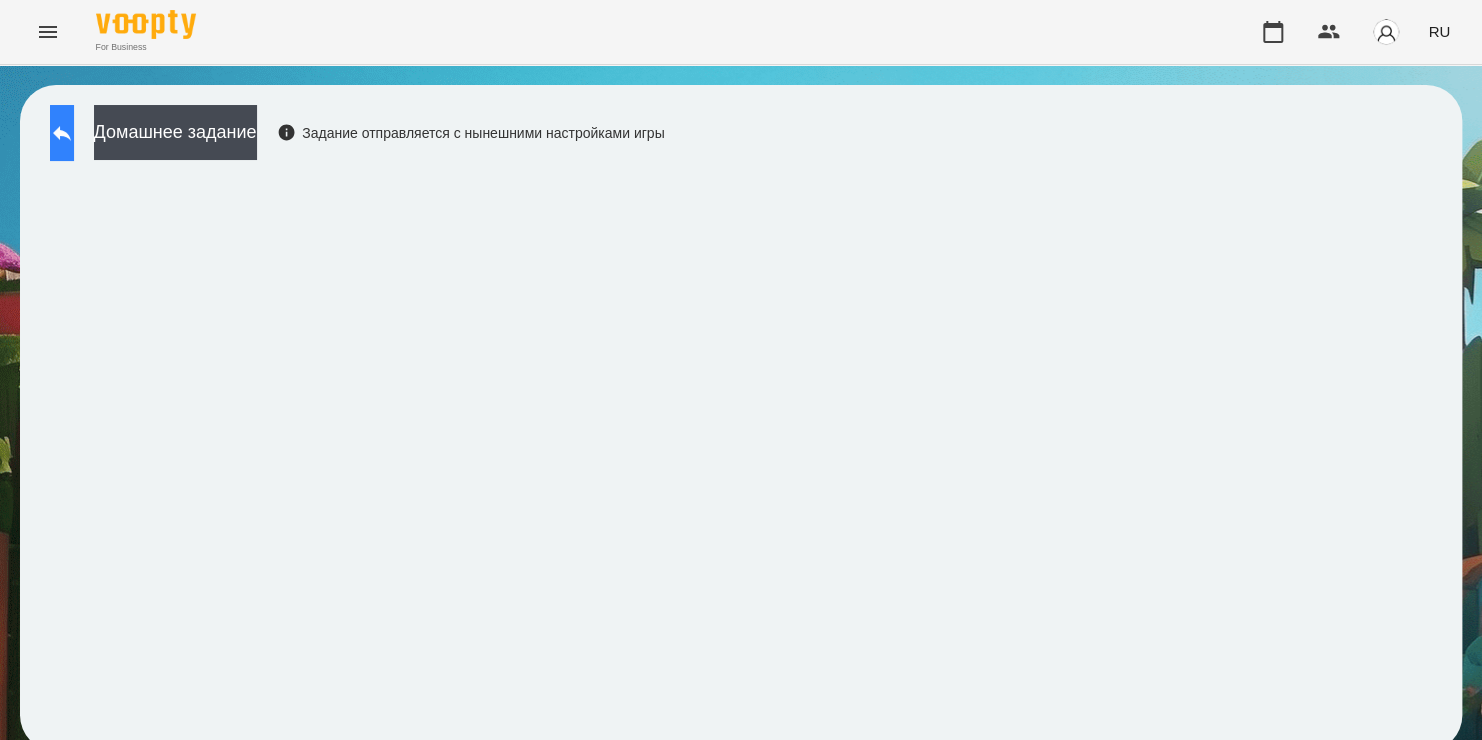 click at bounding box center (62, 133) 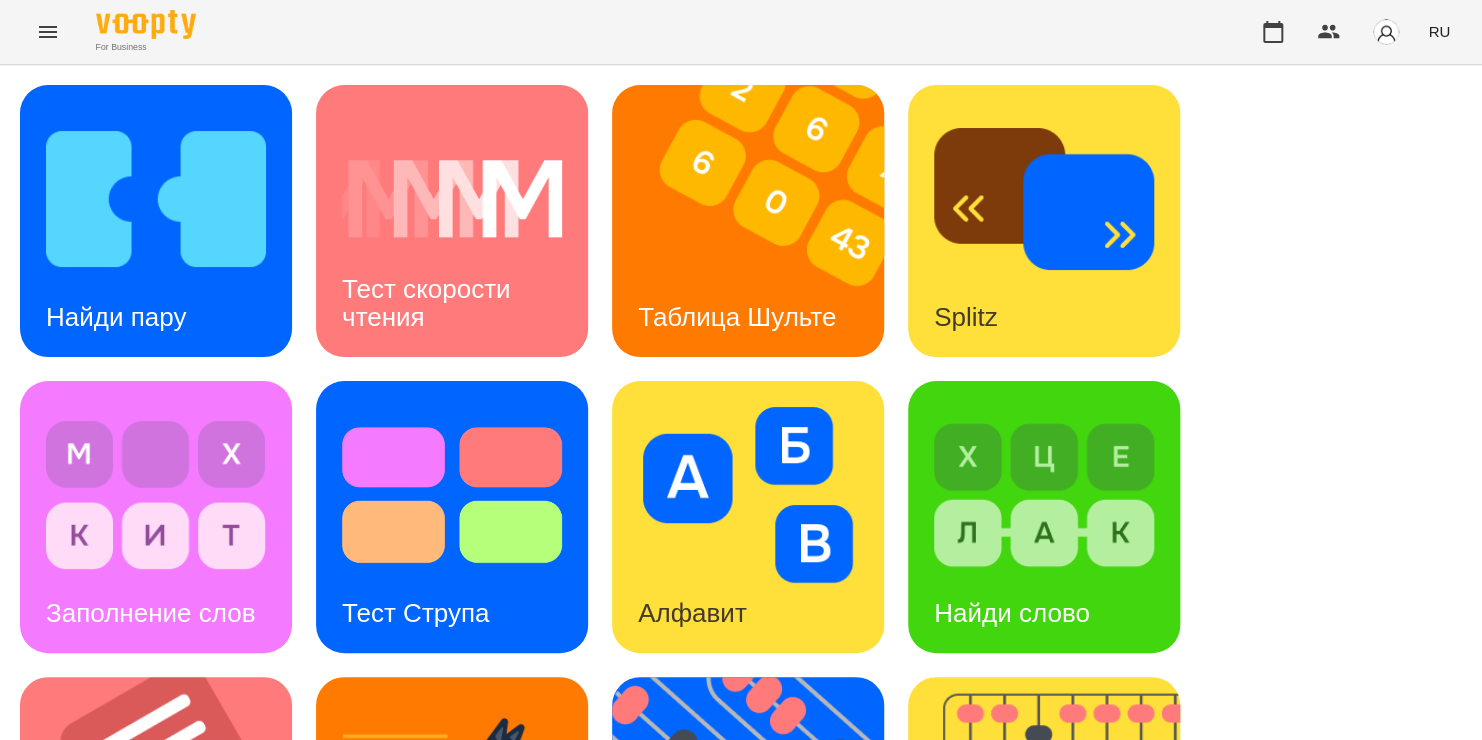 scroll, scrollTop: 576, scrollLeft: 0, axis: vertical 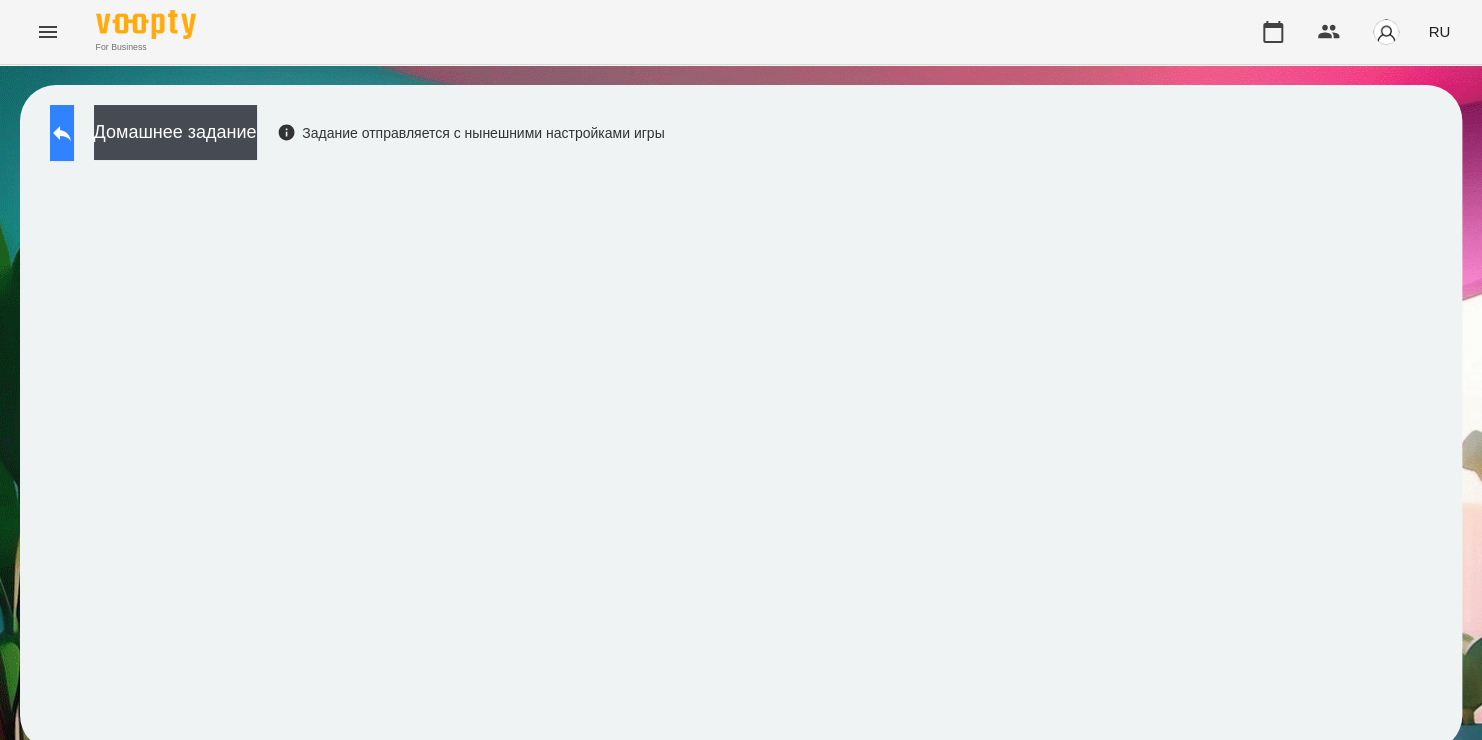 click at bounding box center (62, 133) 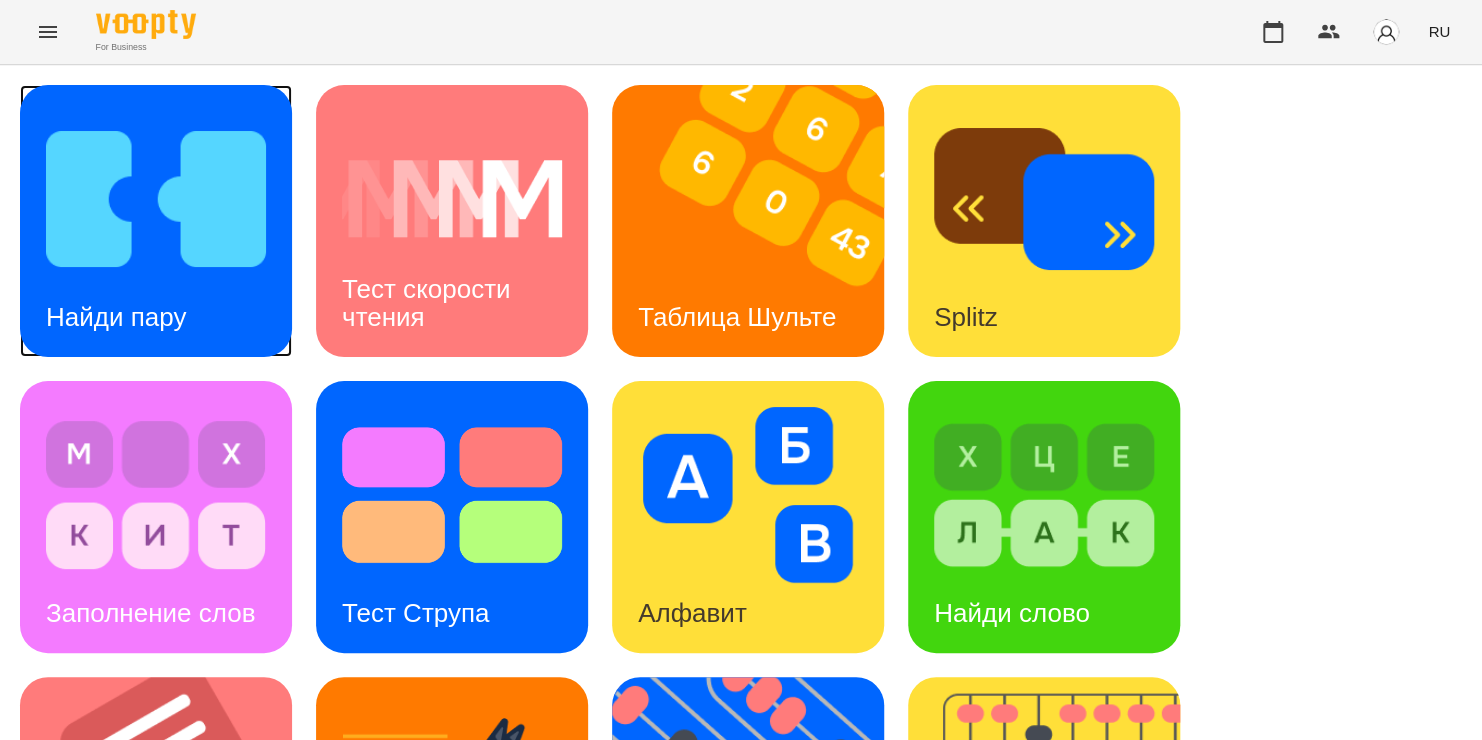 click at bounding box center (156, 199) 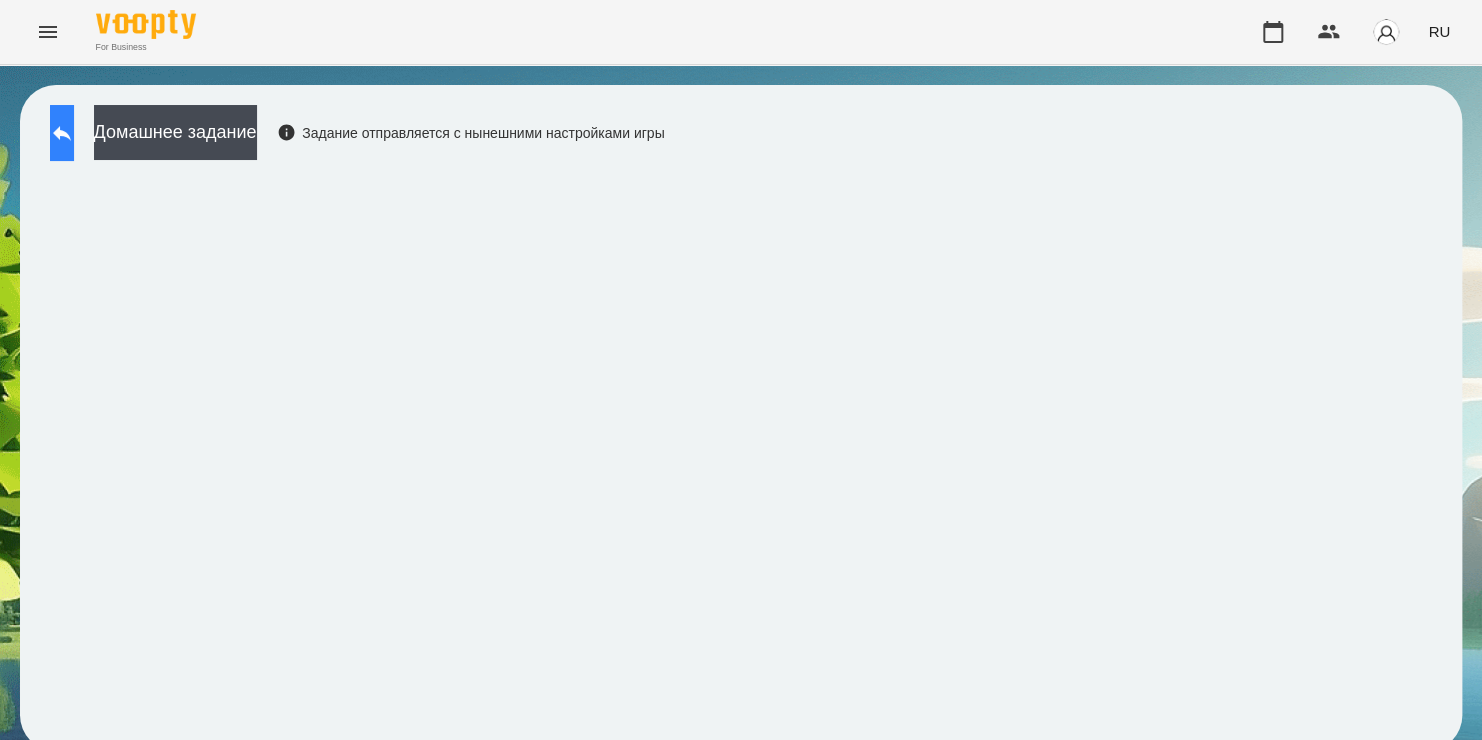 click at bounding box center [62, 133] 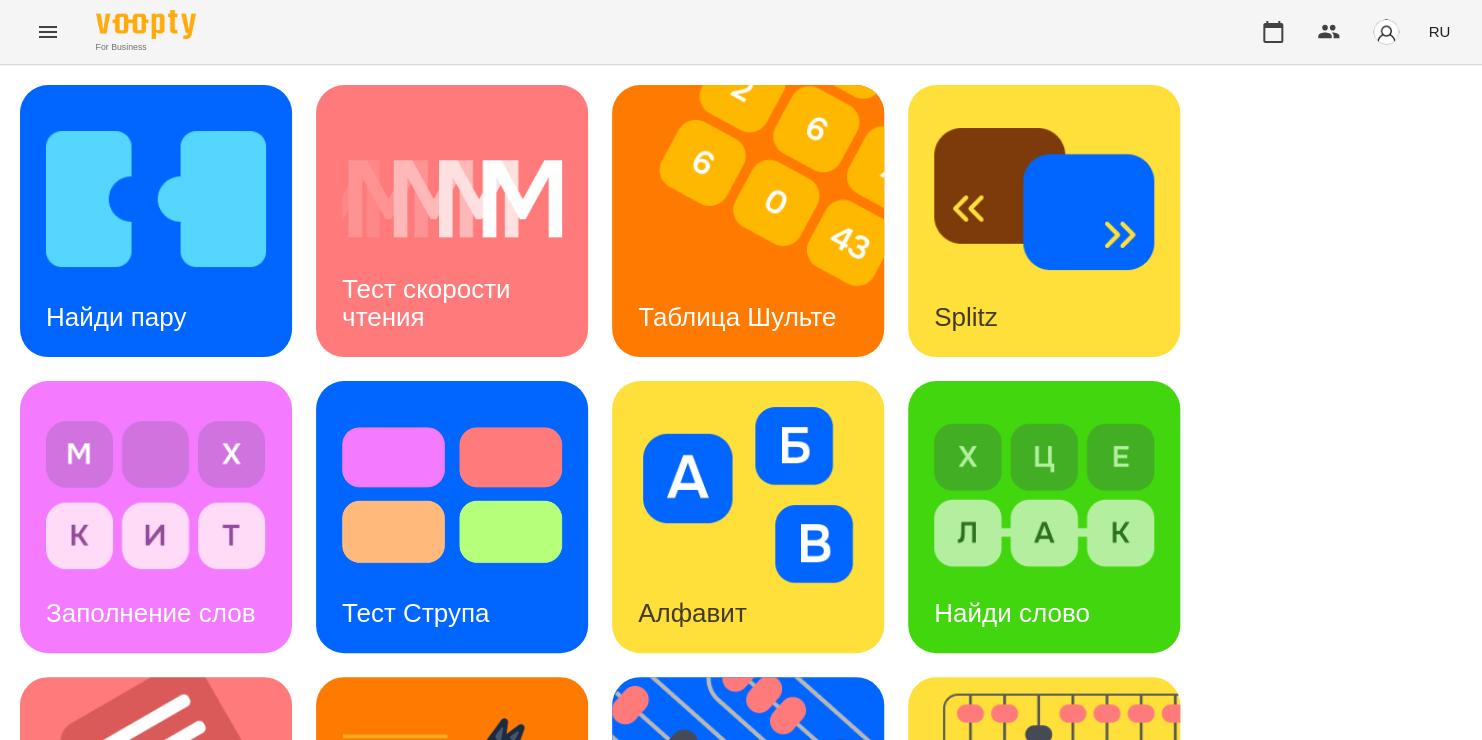 scroll, scrollTop: 512, scrollLeft: 0, axis: vertical 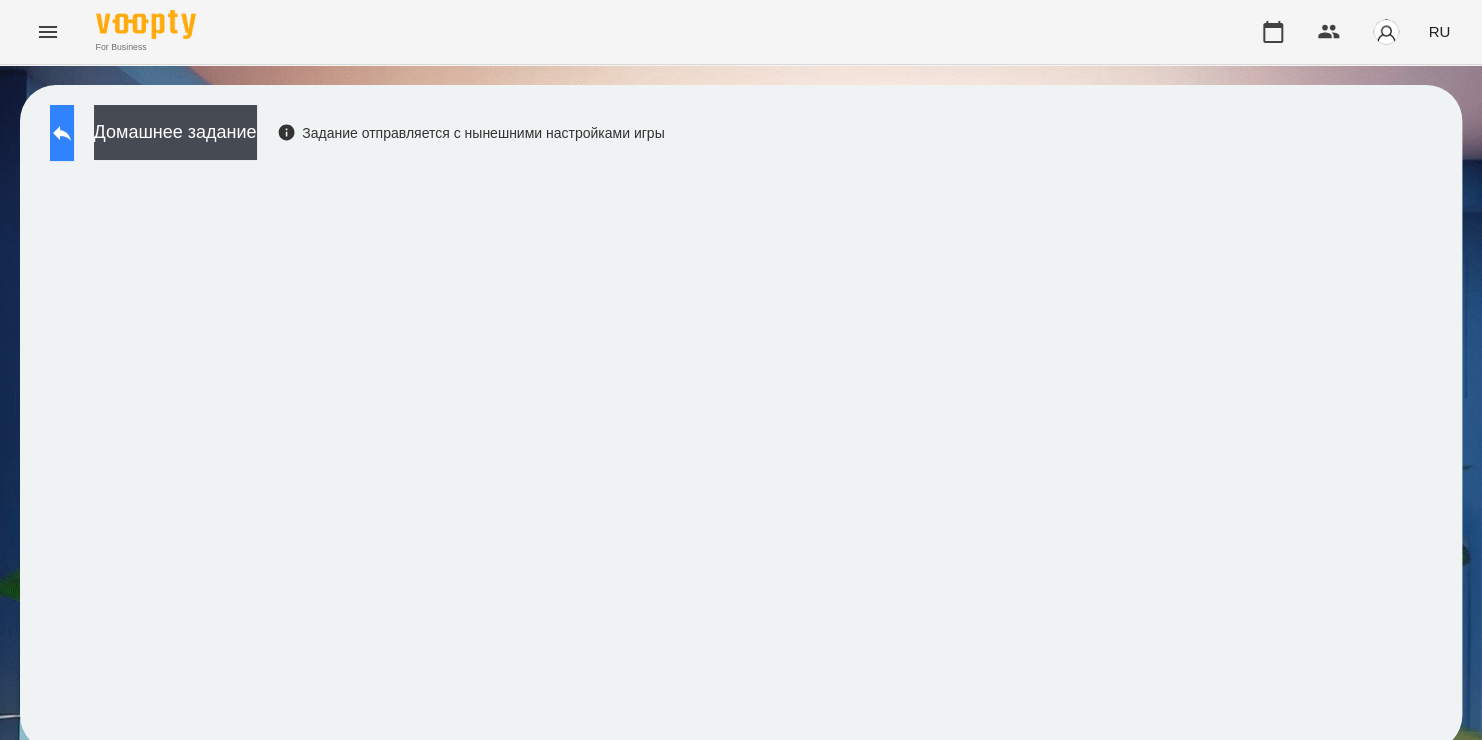 click at bounding box center [62, 133] 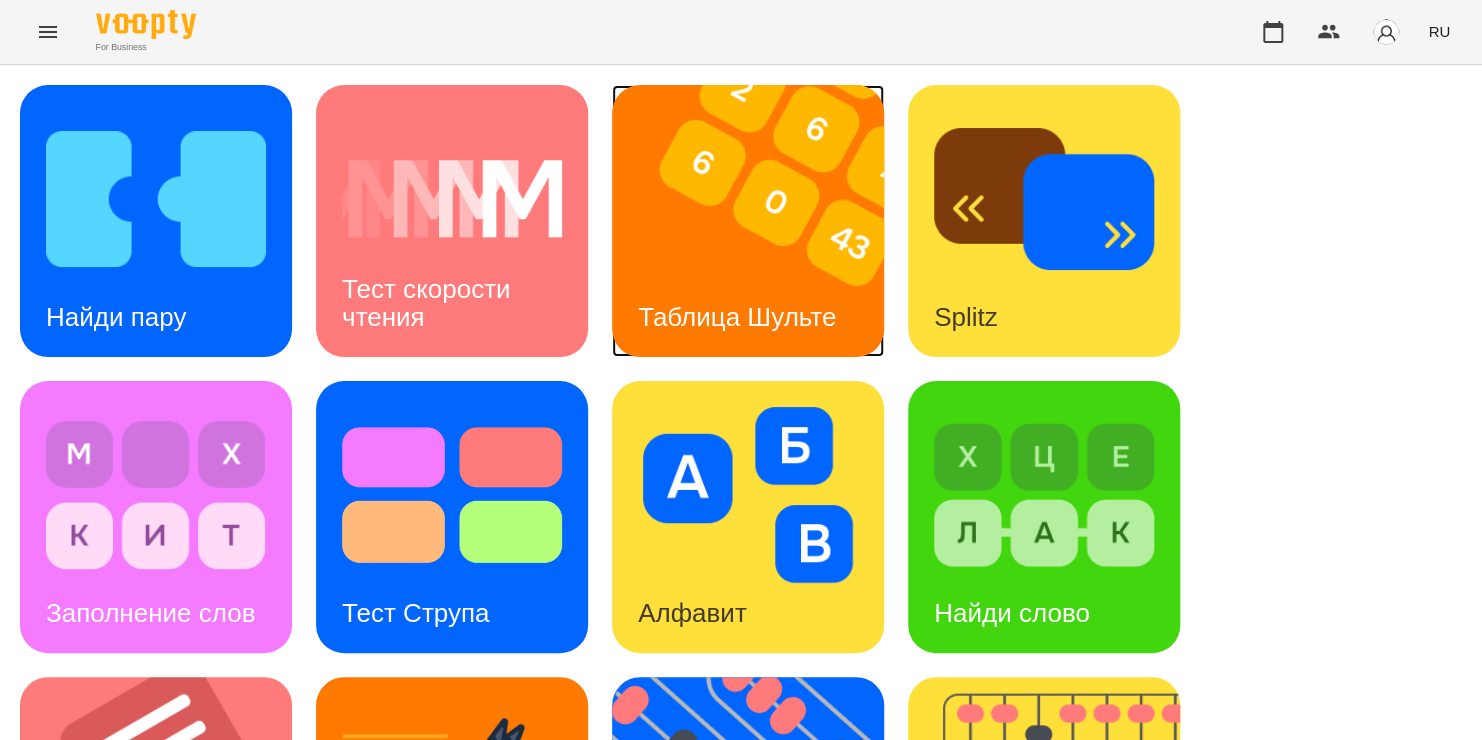 click at bounding box center (760, 221) 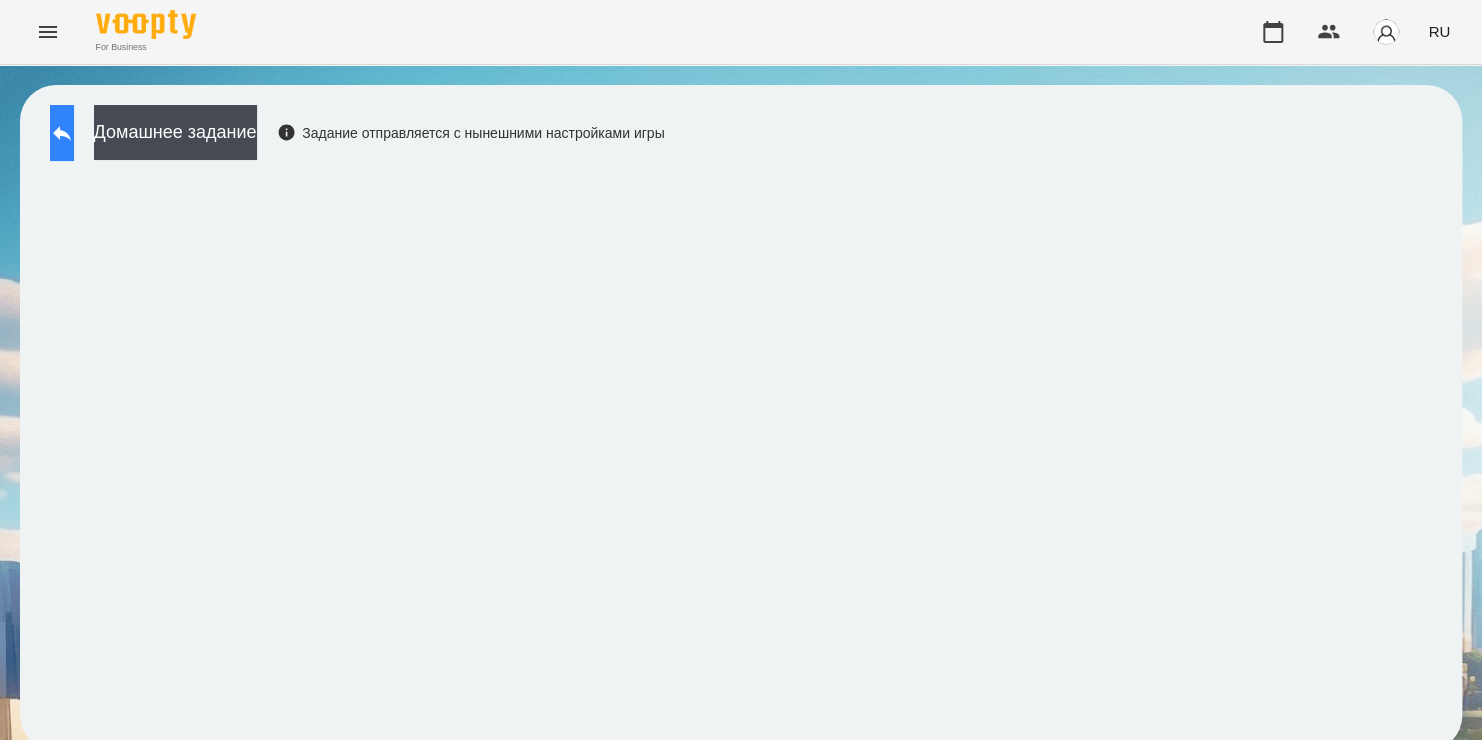 click at bounding box center (62, 133) 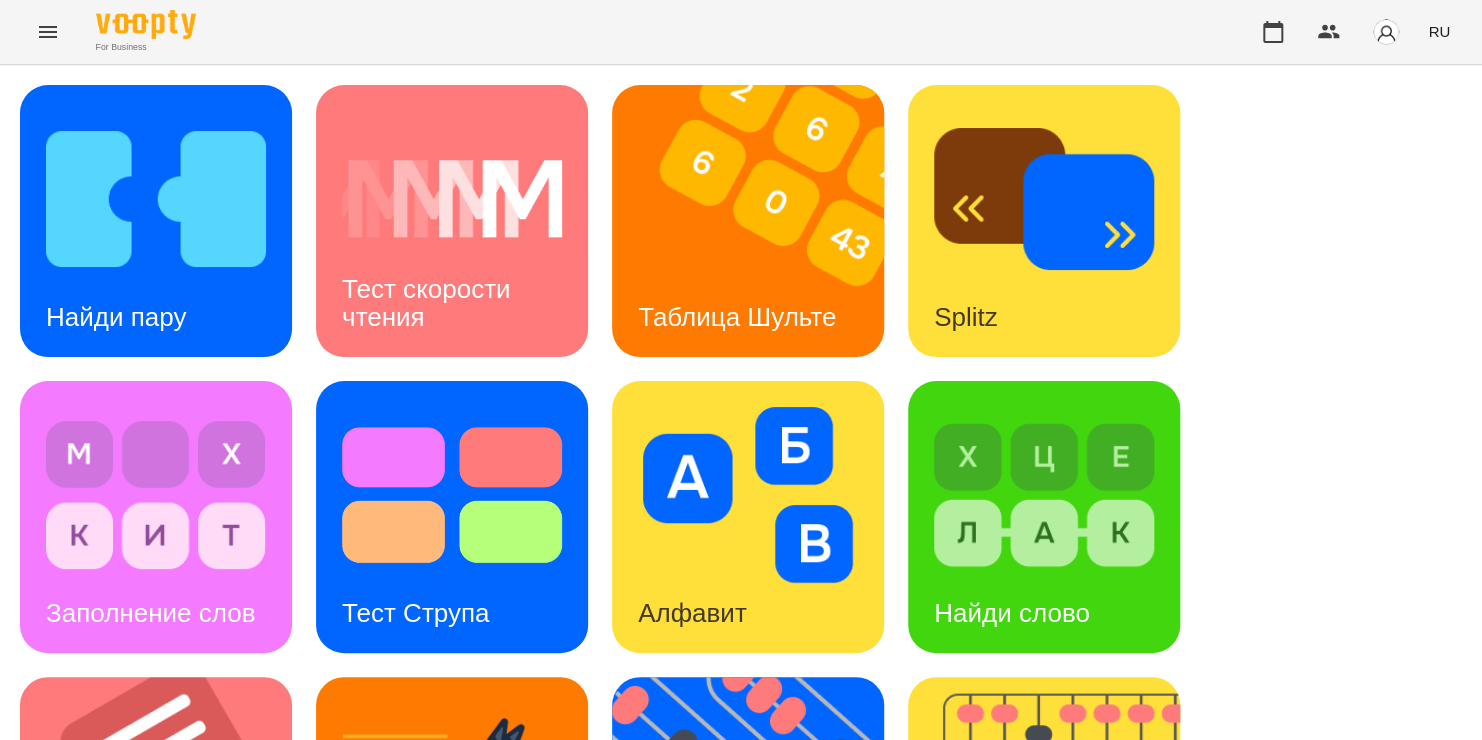 scroll, scrollTop: 474, scrollLeft: 0, axis: vertical 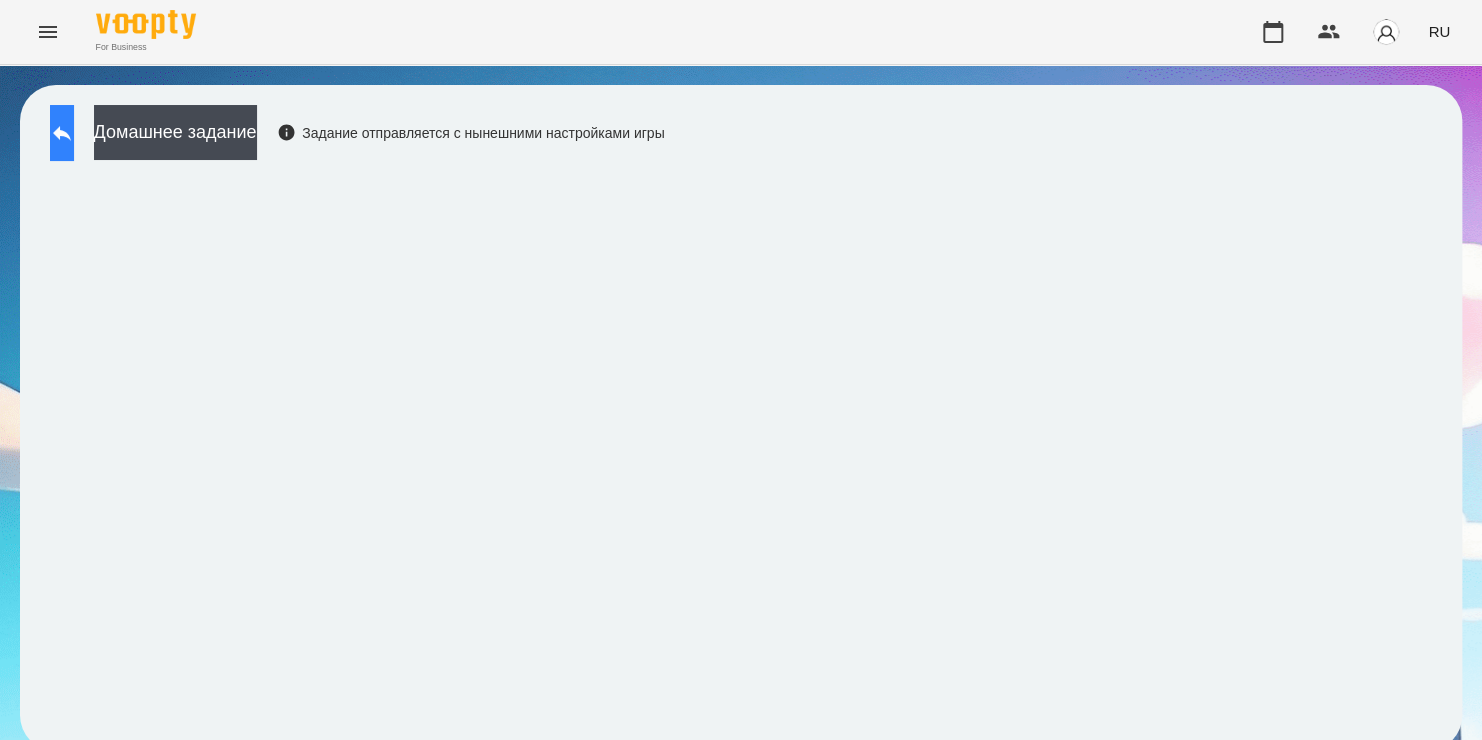 click 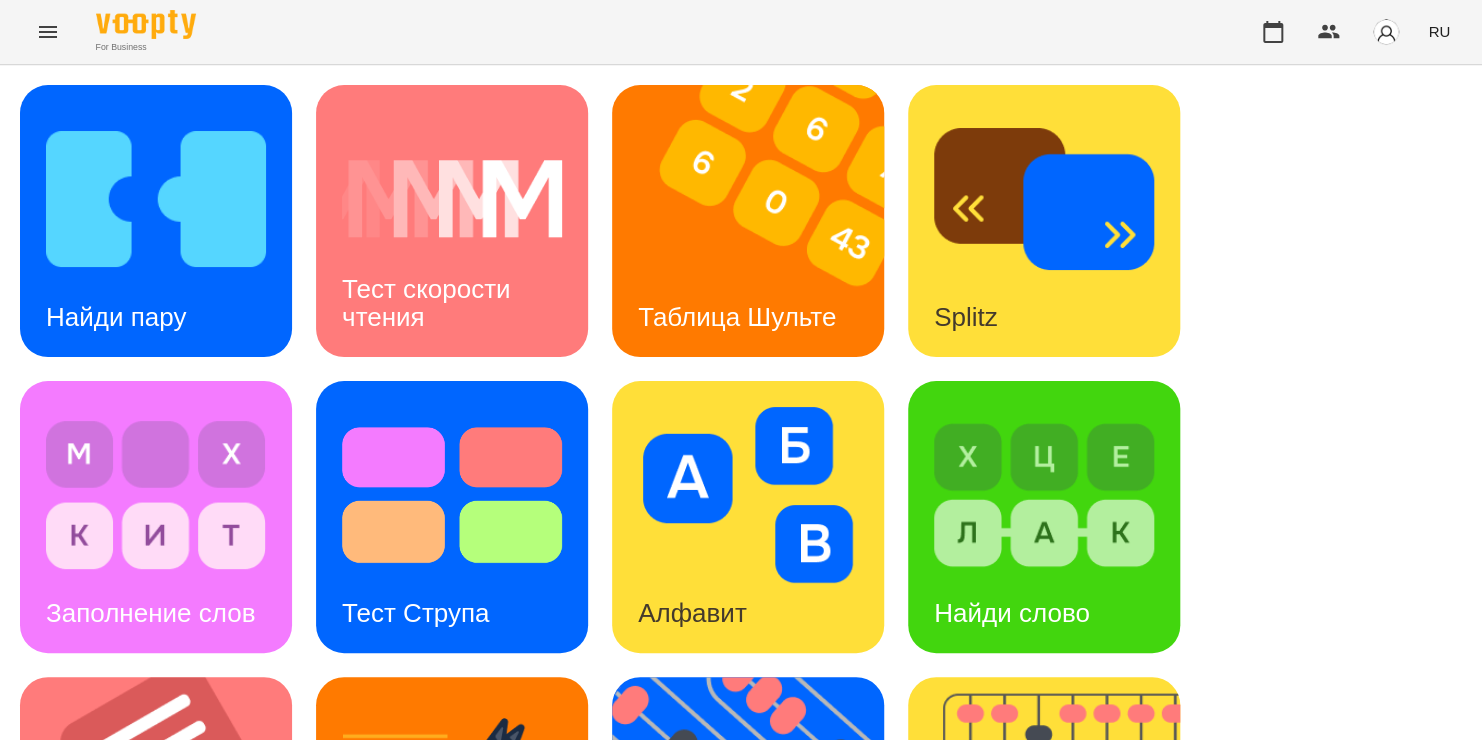 scroll, scrollTop: 634, scrollLeft: 0, axis: vertical 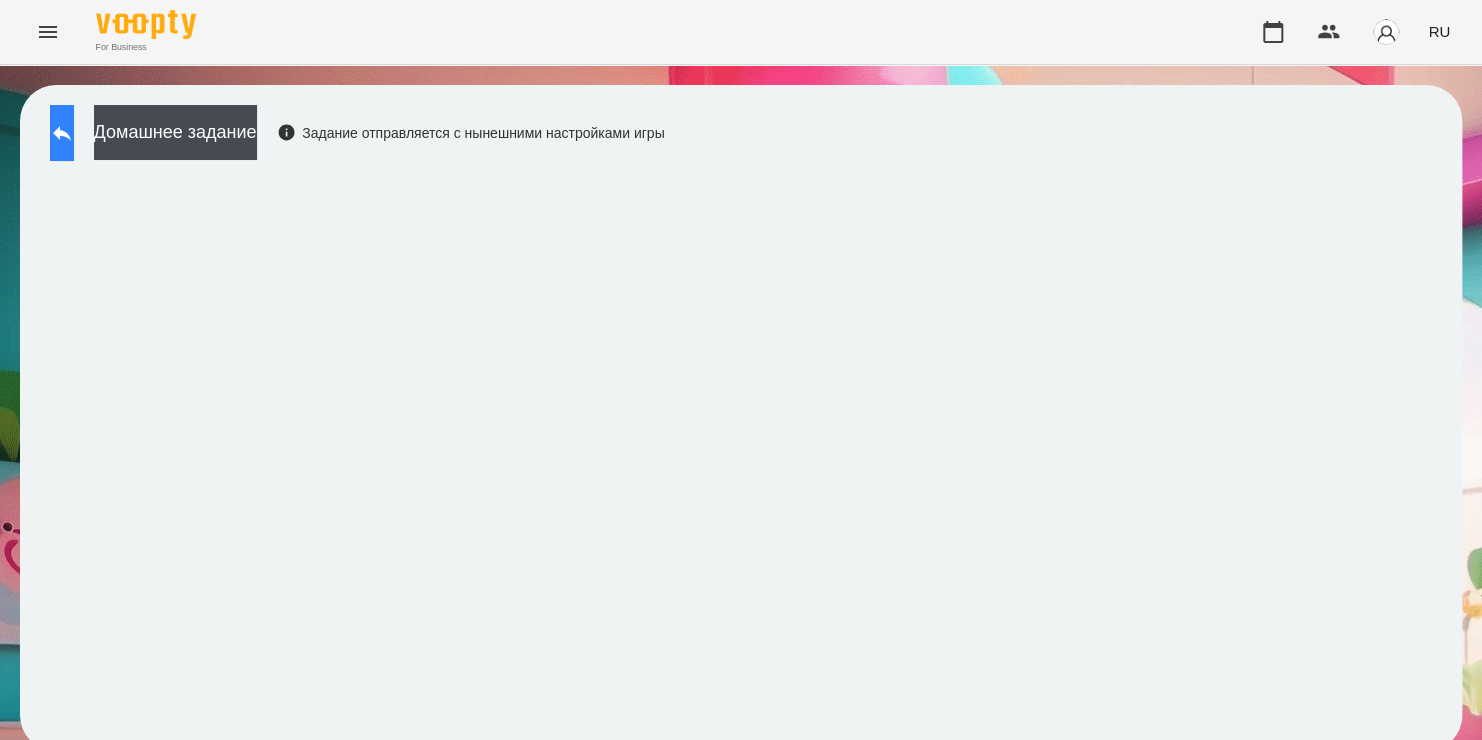 click at bounding box center [62, 133] 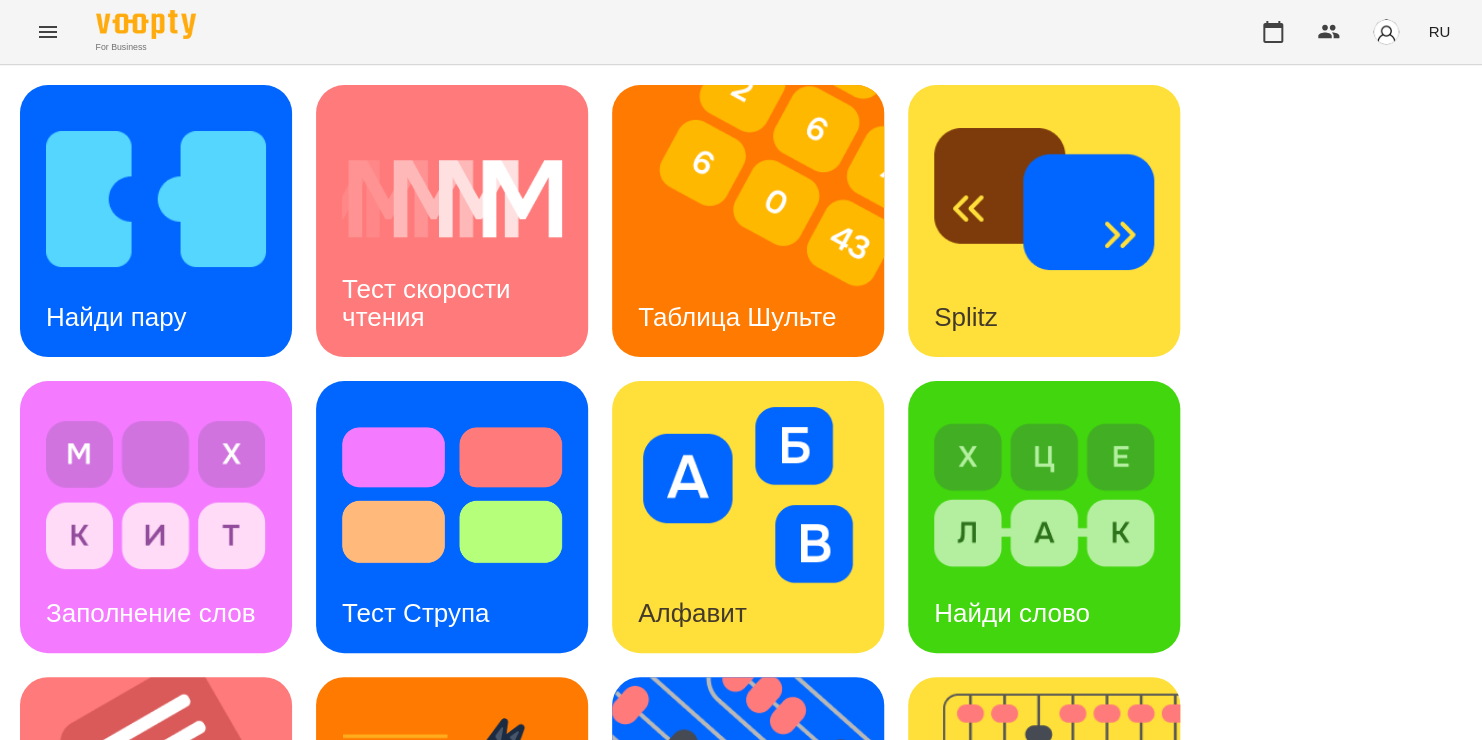 scroll, scrollTop: 627, scrollLeft: 0, axis: vertical 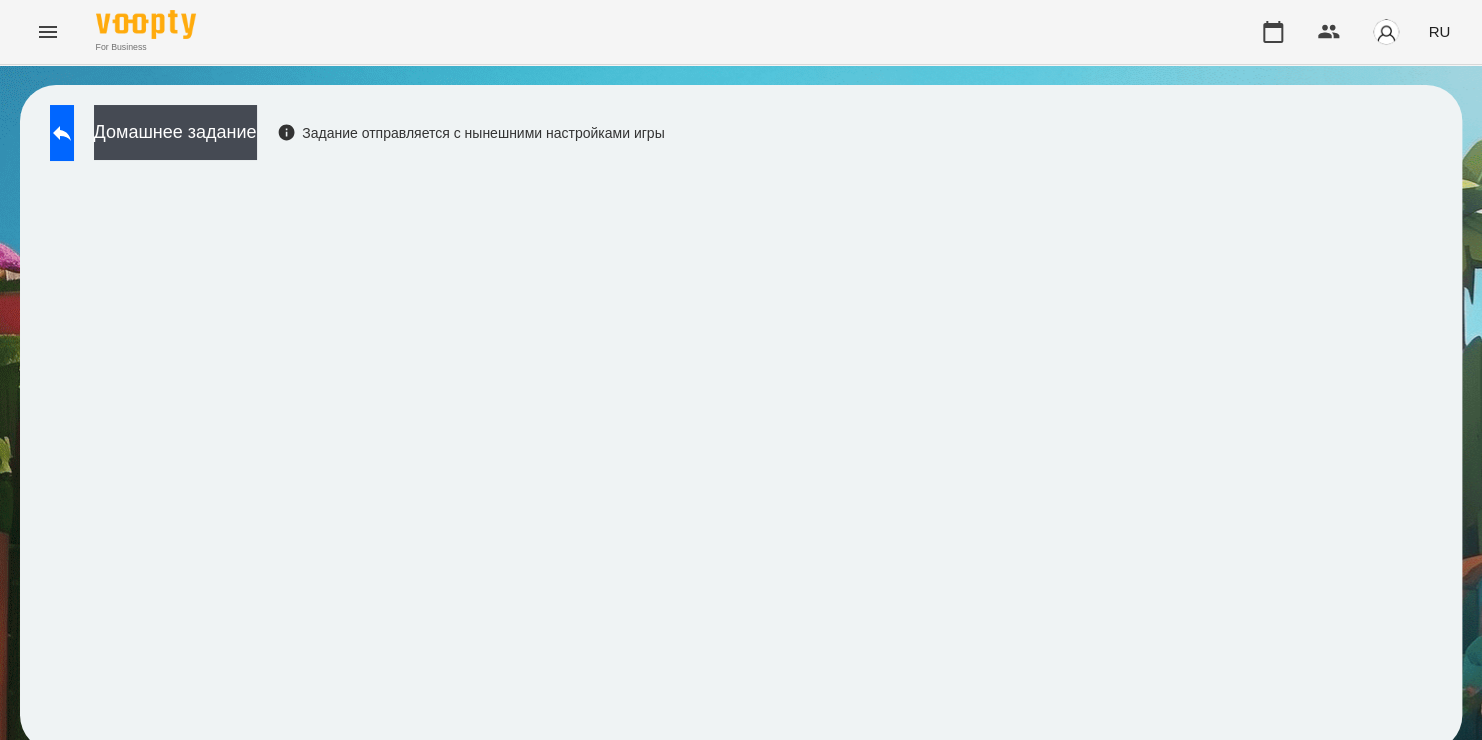 click on "Домашнее задание Задание отправляется с нынешними настройками игры" at bounding box center (352, 138) 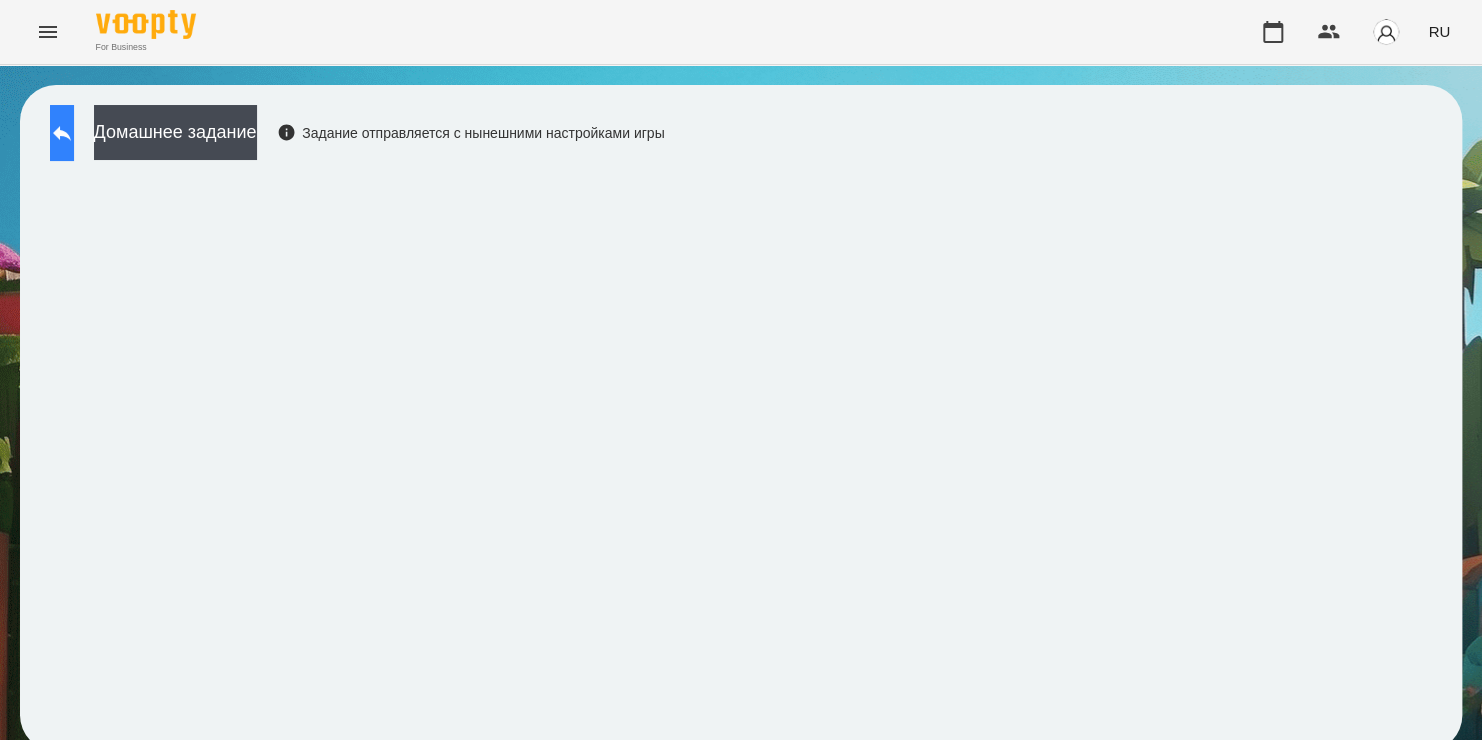 click at bounding box center (62, 133) 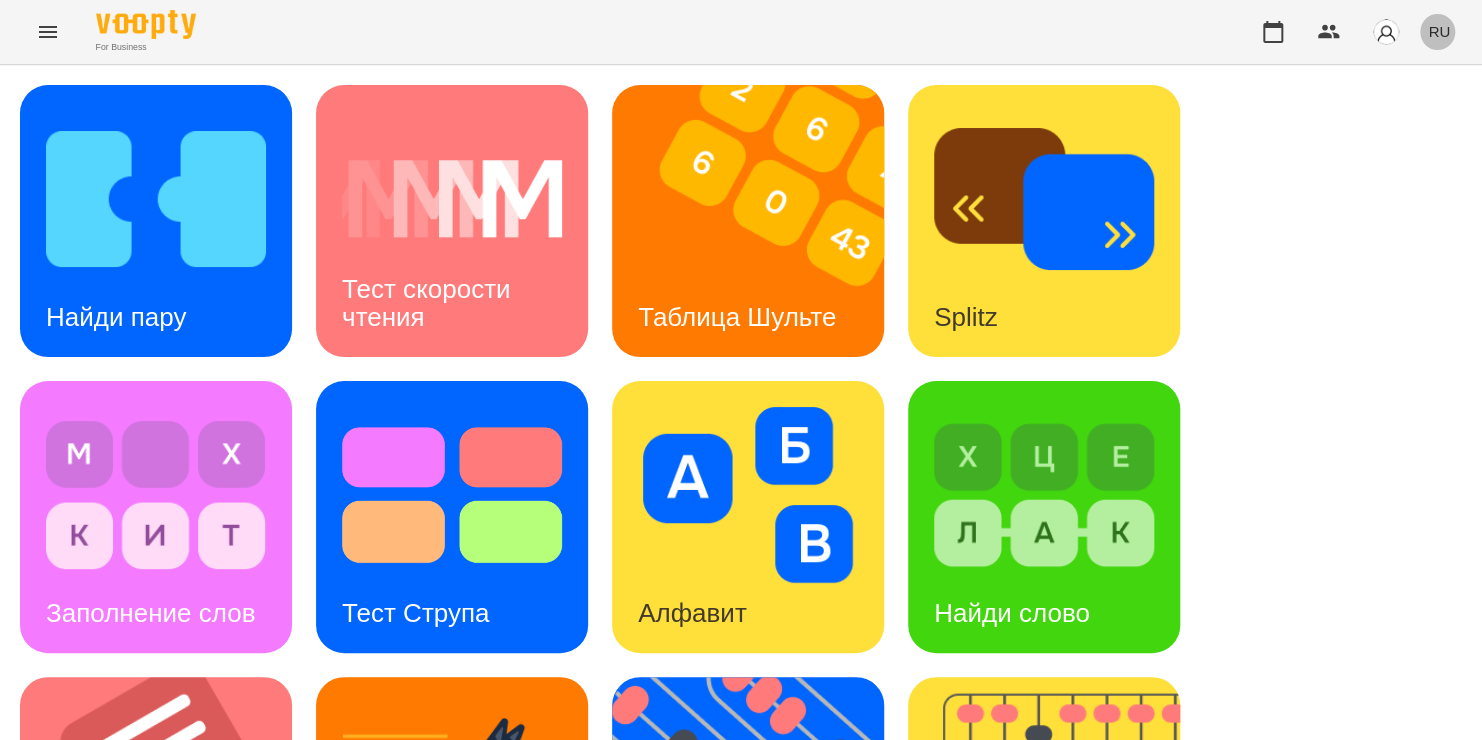 click on "RU" at bounding box center [1439, 31] 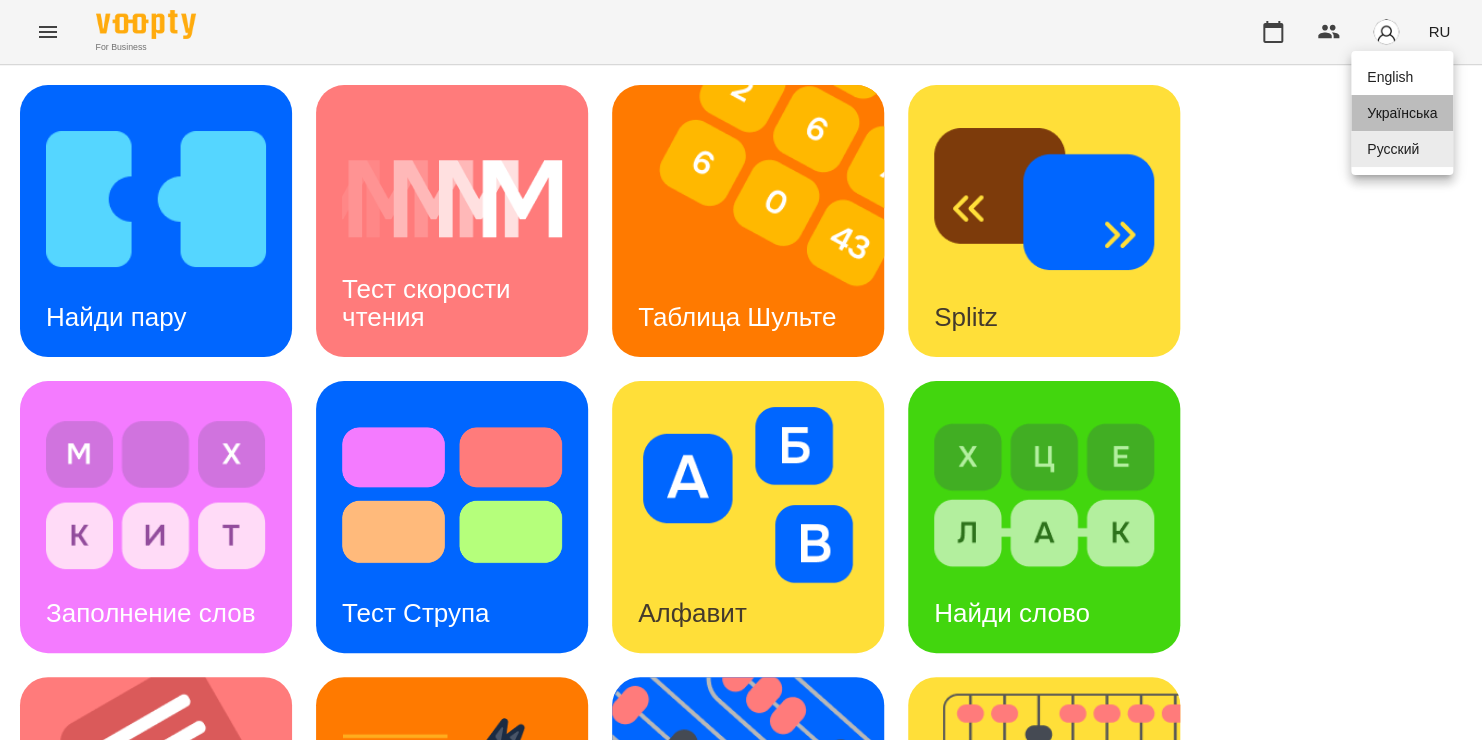 click on "Українська" at bounding box center (1402, 113) 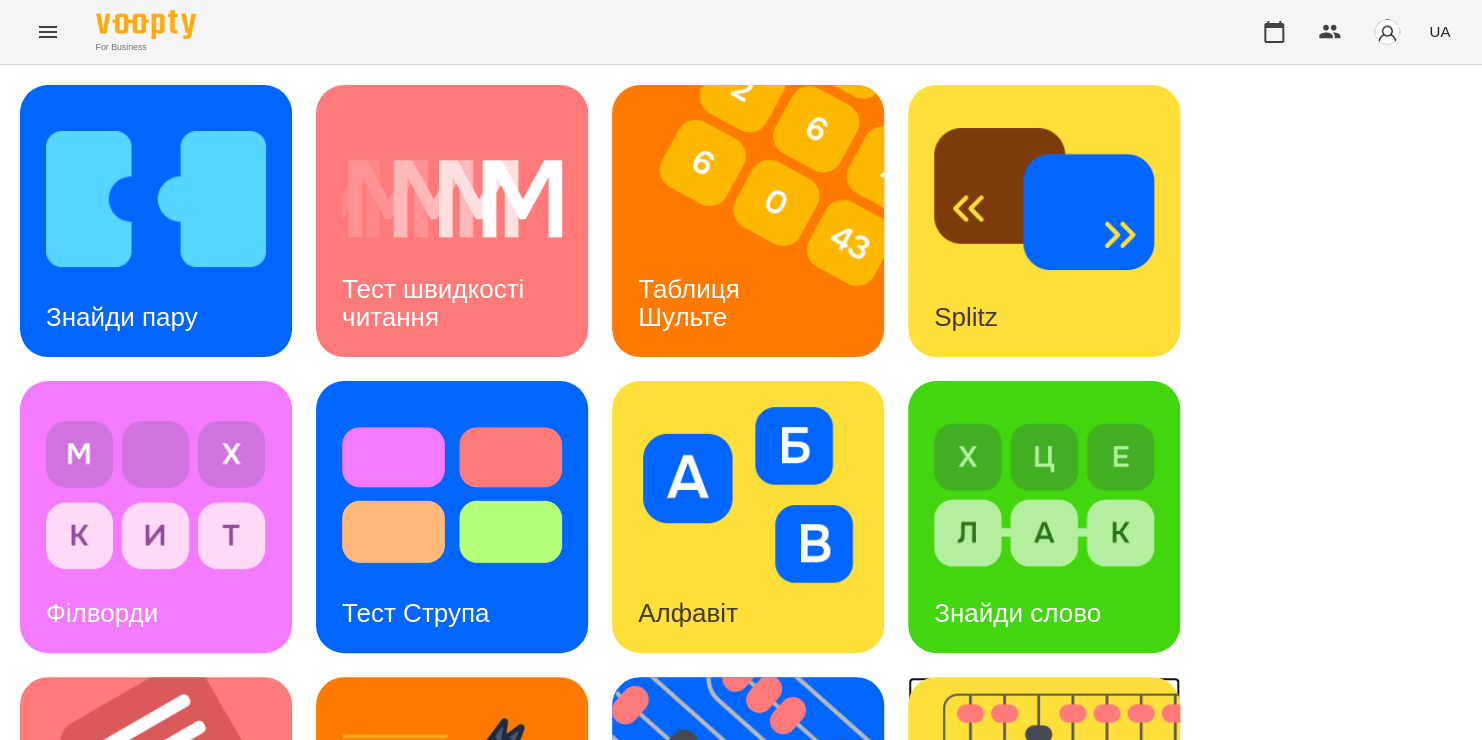 click at bounding box center (1056, 813) 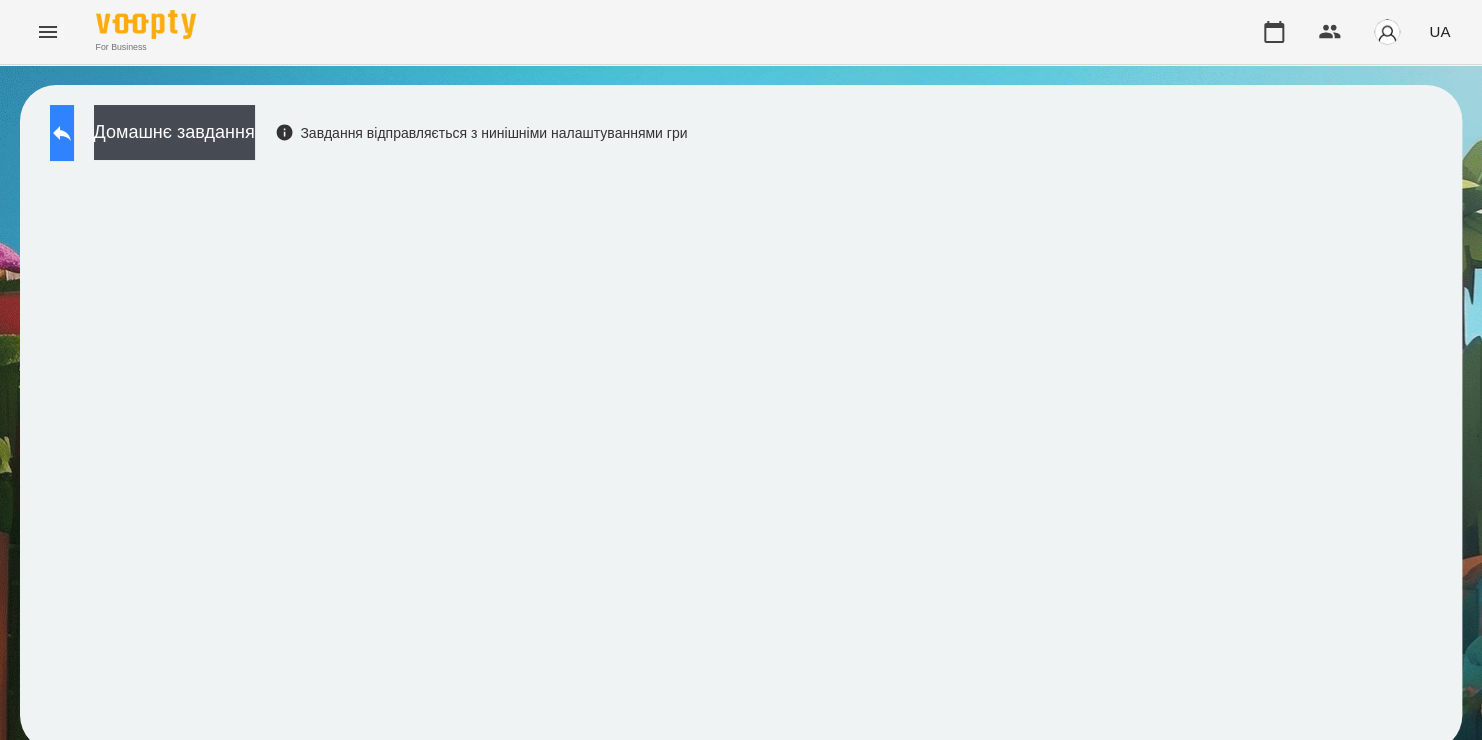 click at bounding box center (62, 133) 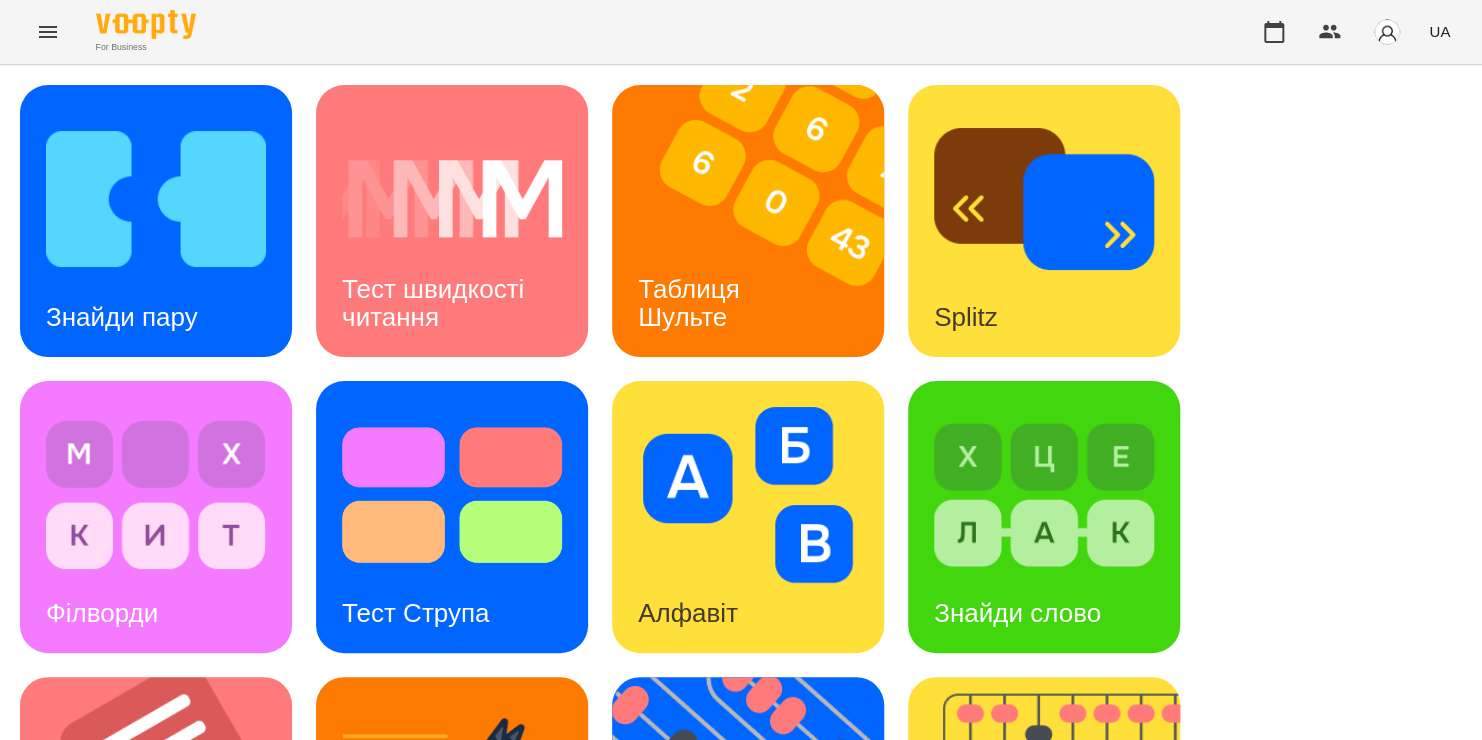 scroll, scrollTop: 520, scrollLeft: 0, axis: vertical 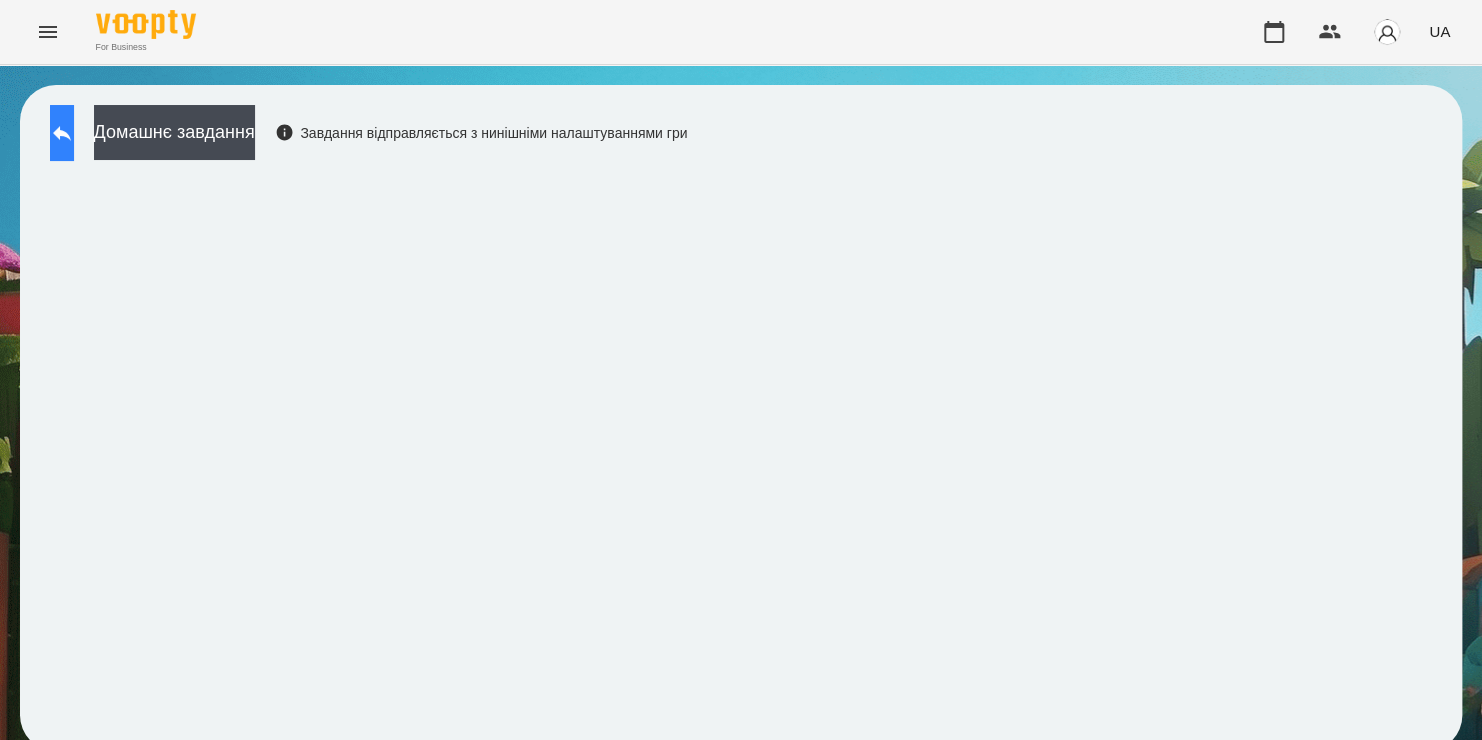 click at bounding box center [62, 133] 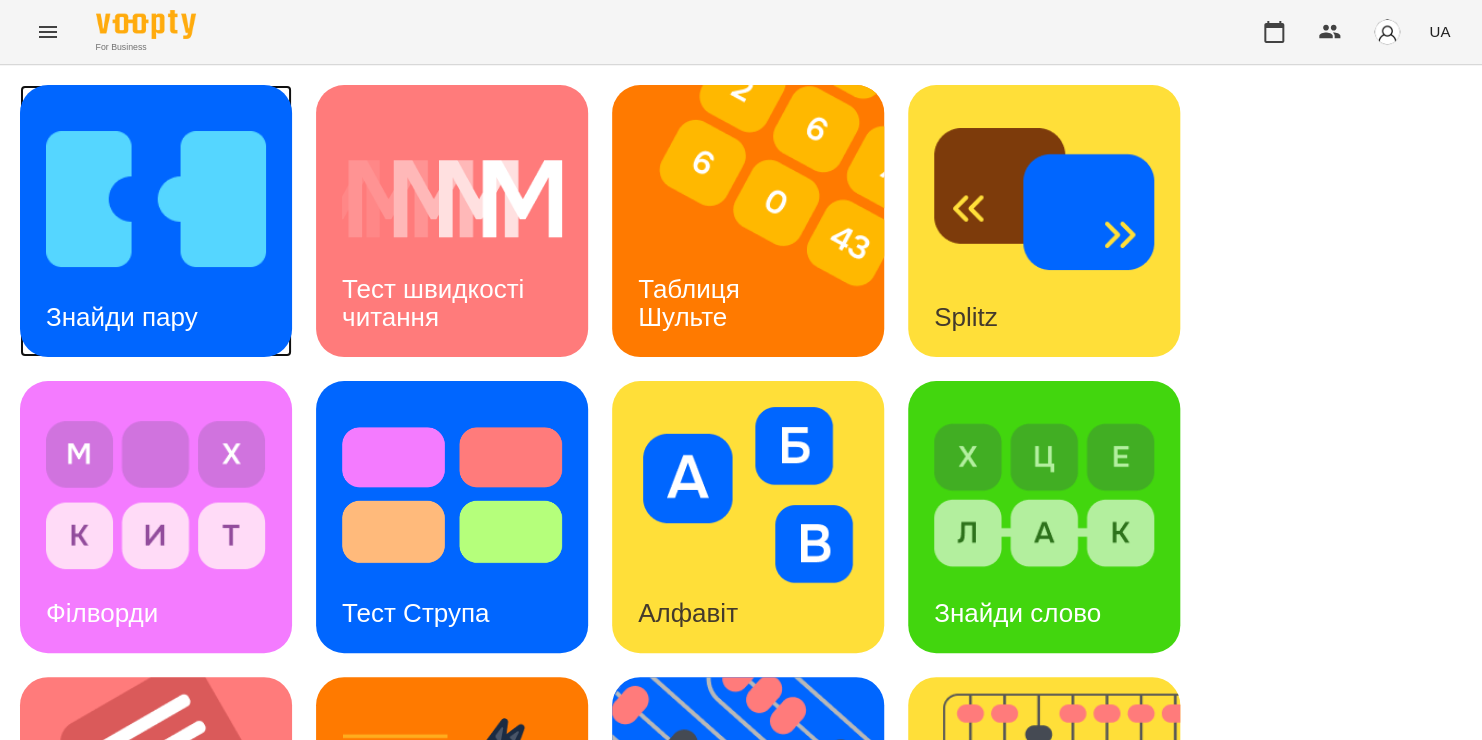 click at bounding box center (156, 199) 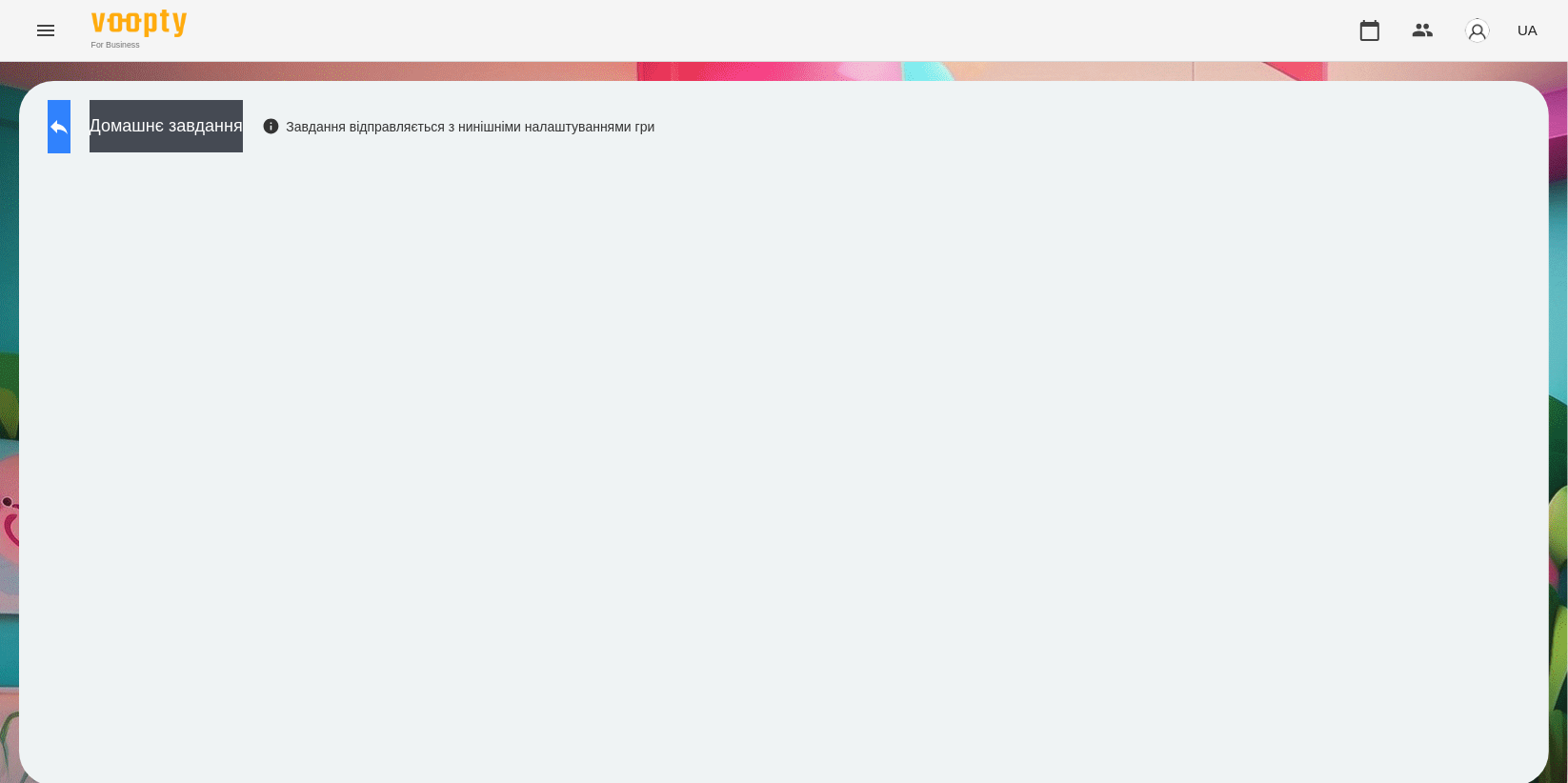 click at bounding box center (59, 127) 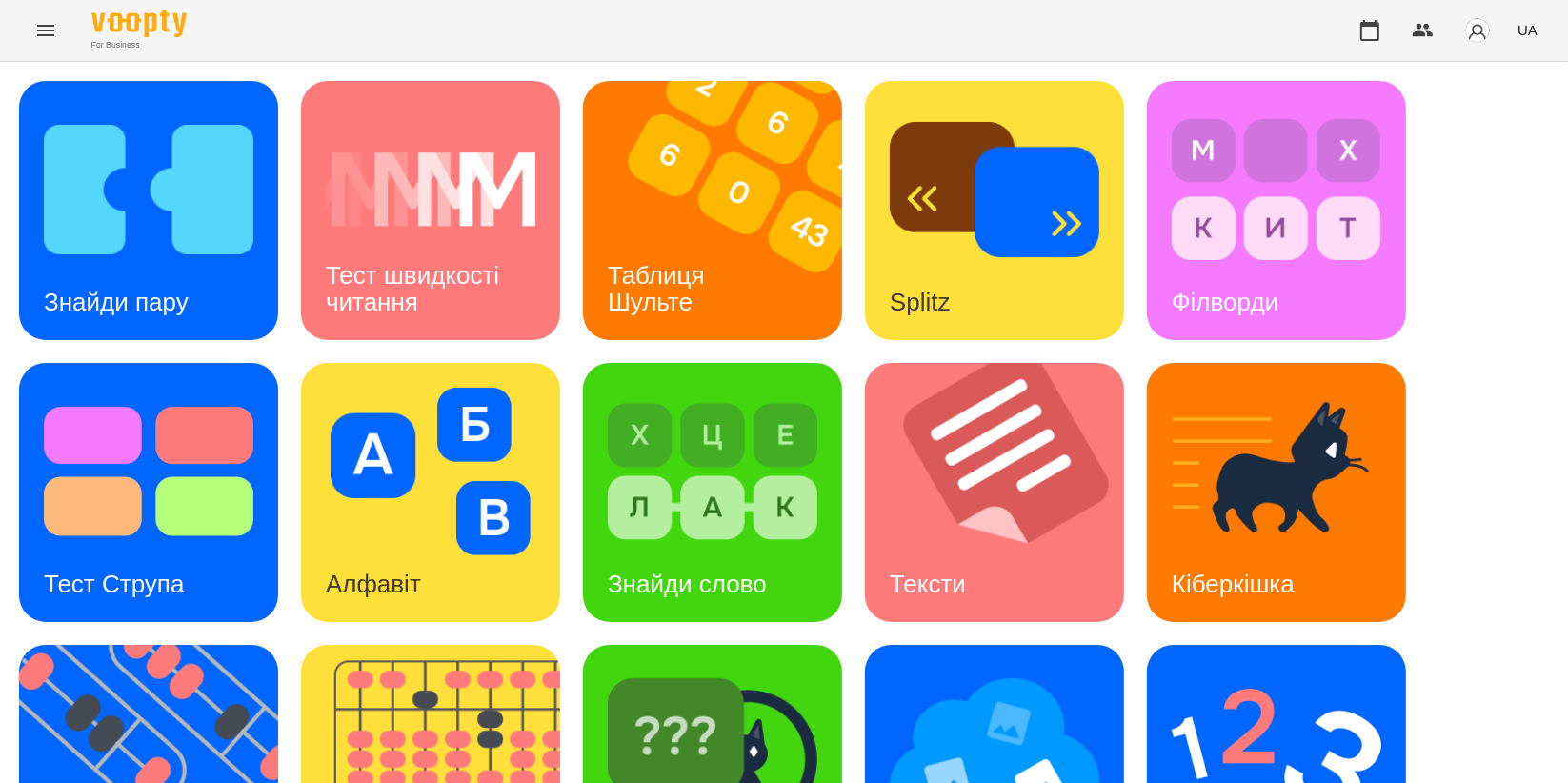 scroll, scrollTop: 421, scrollLeft: 0, axis: vertical 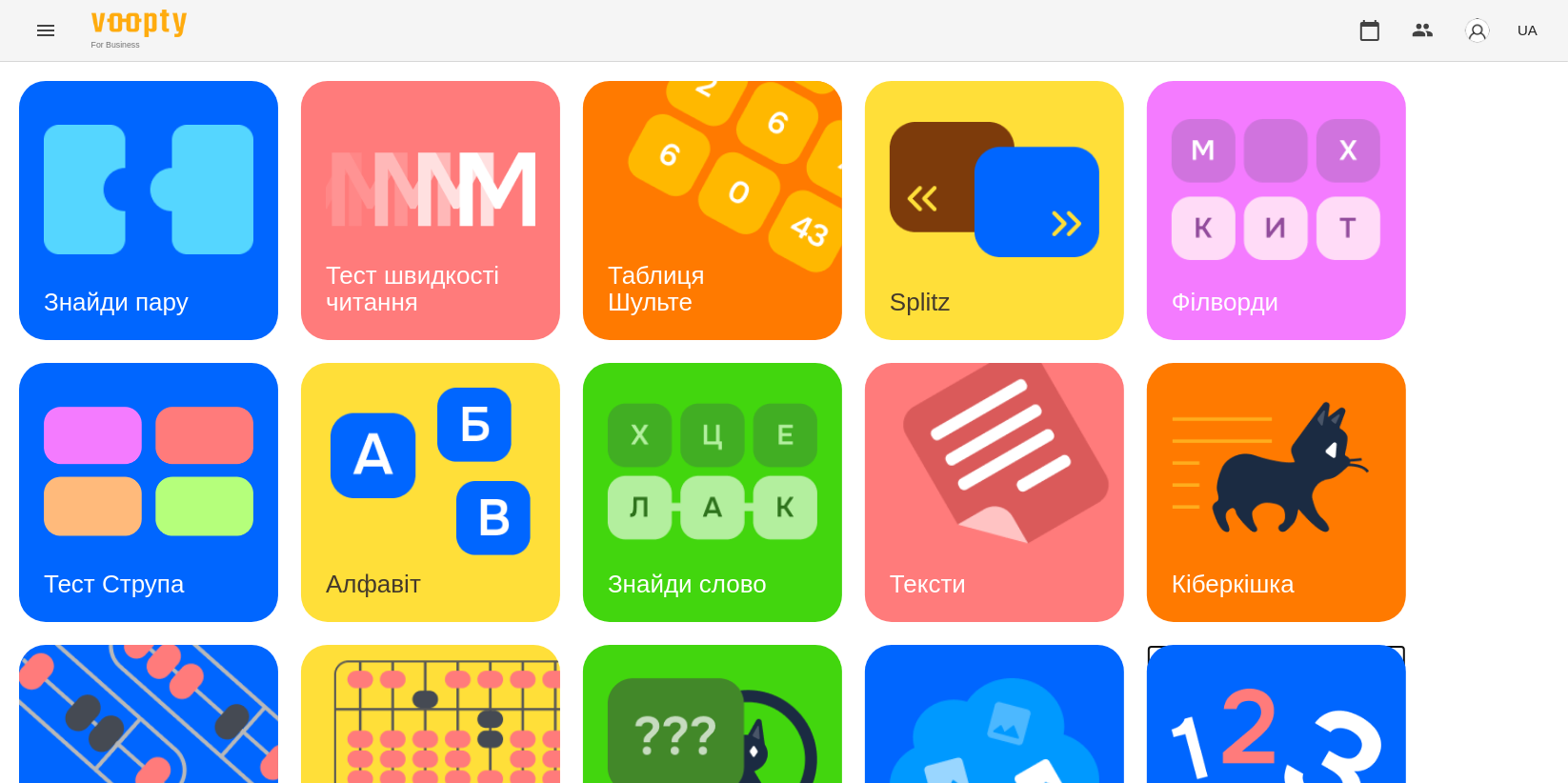 click on "Ментальний
рахунок" at bounding box center (1246, 853) 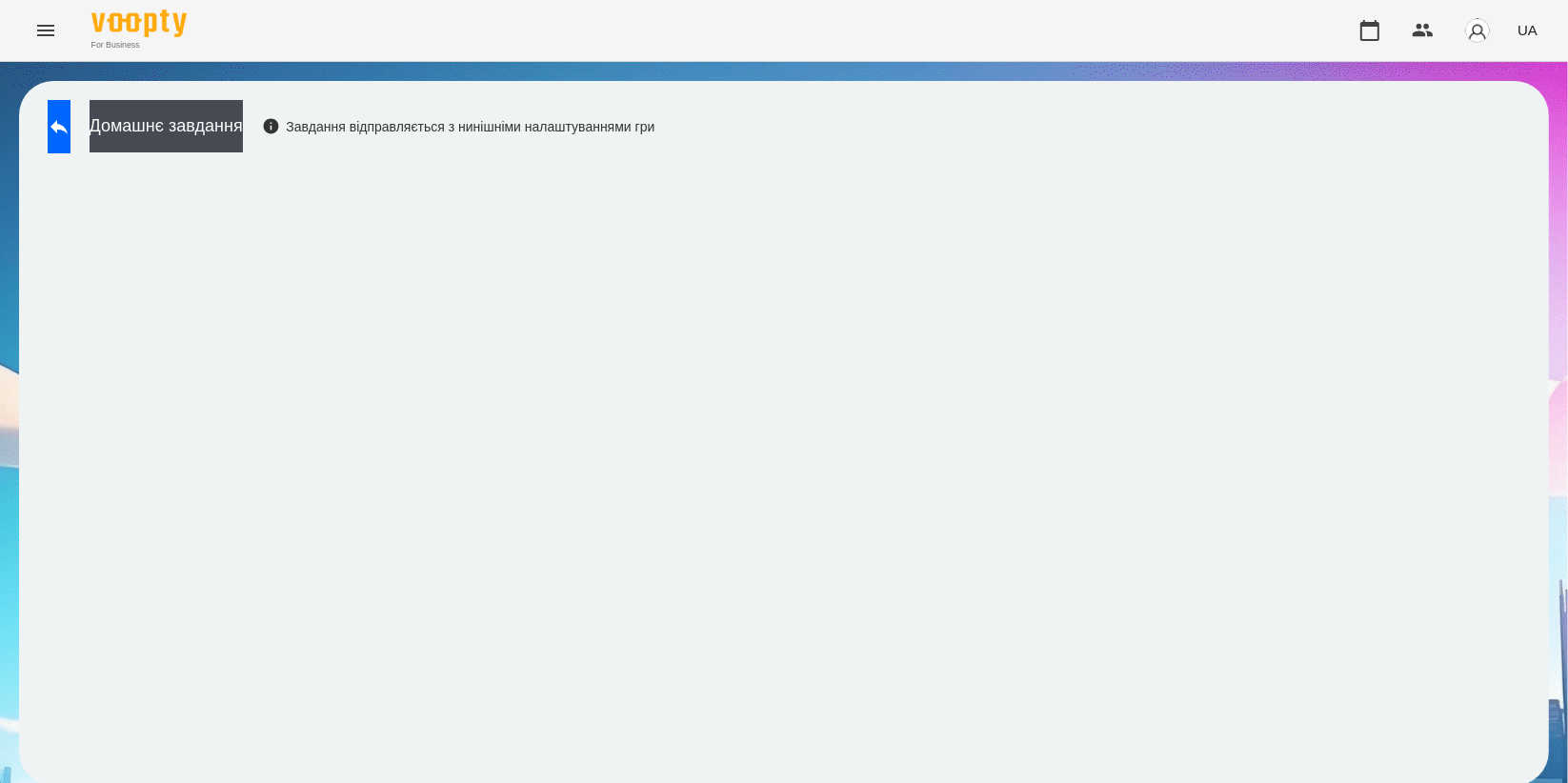 scroll, scrollTop: 2, scrollLeft: 0, axis: vertical 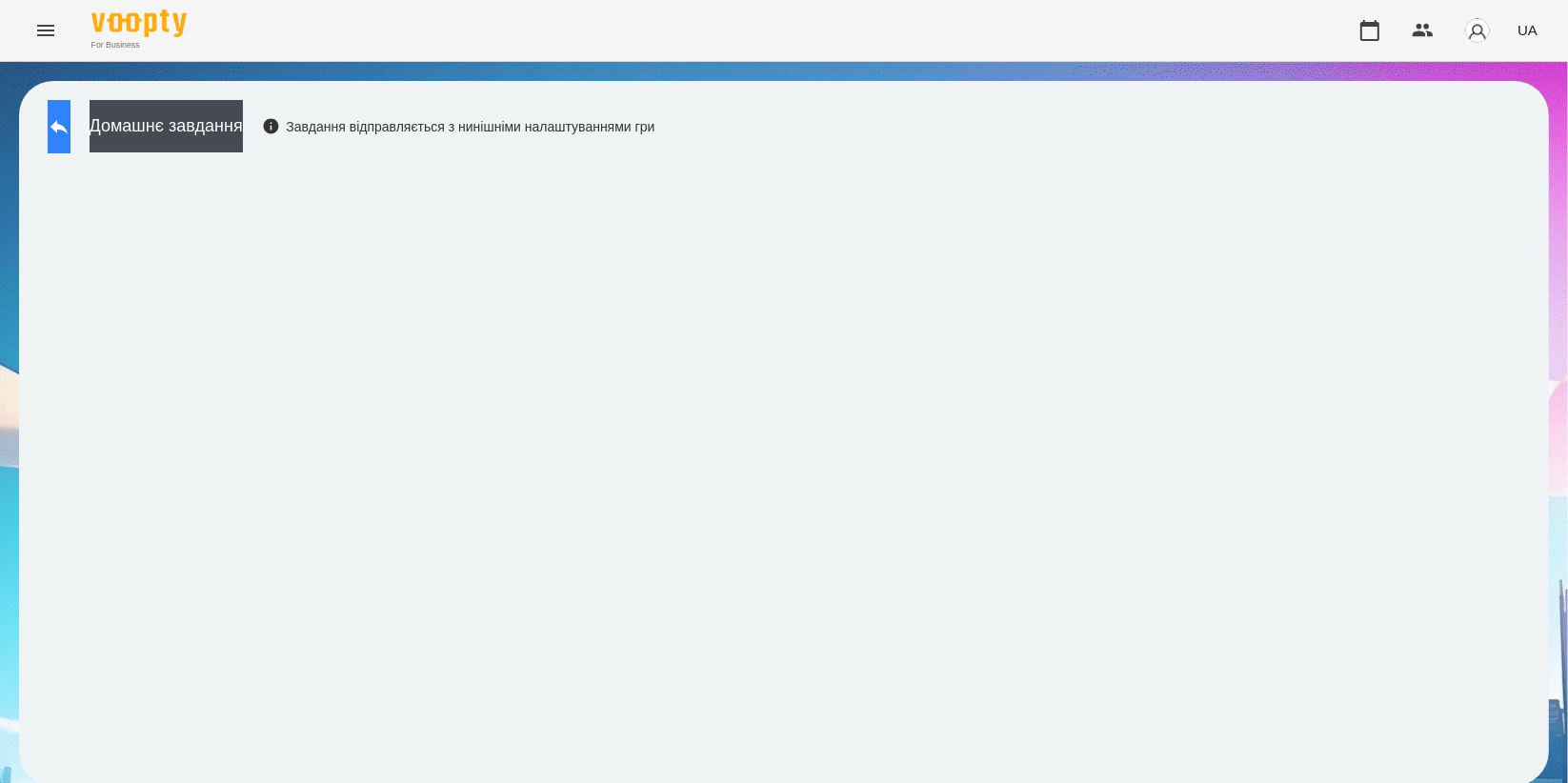 click 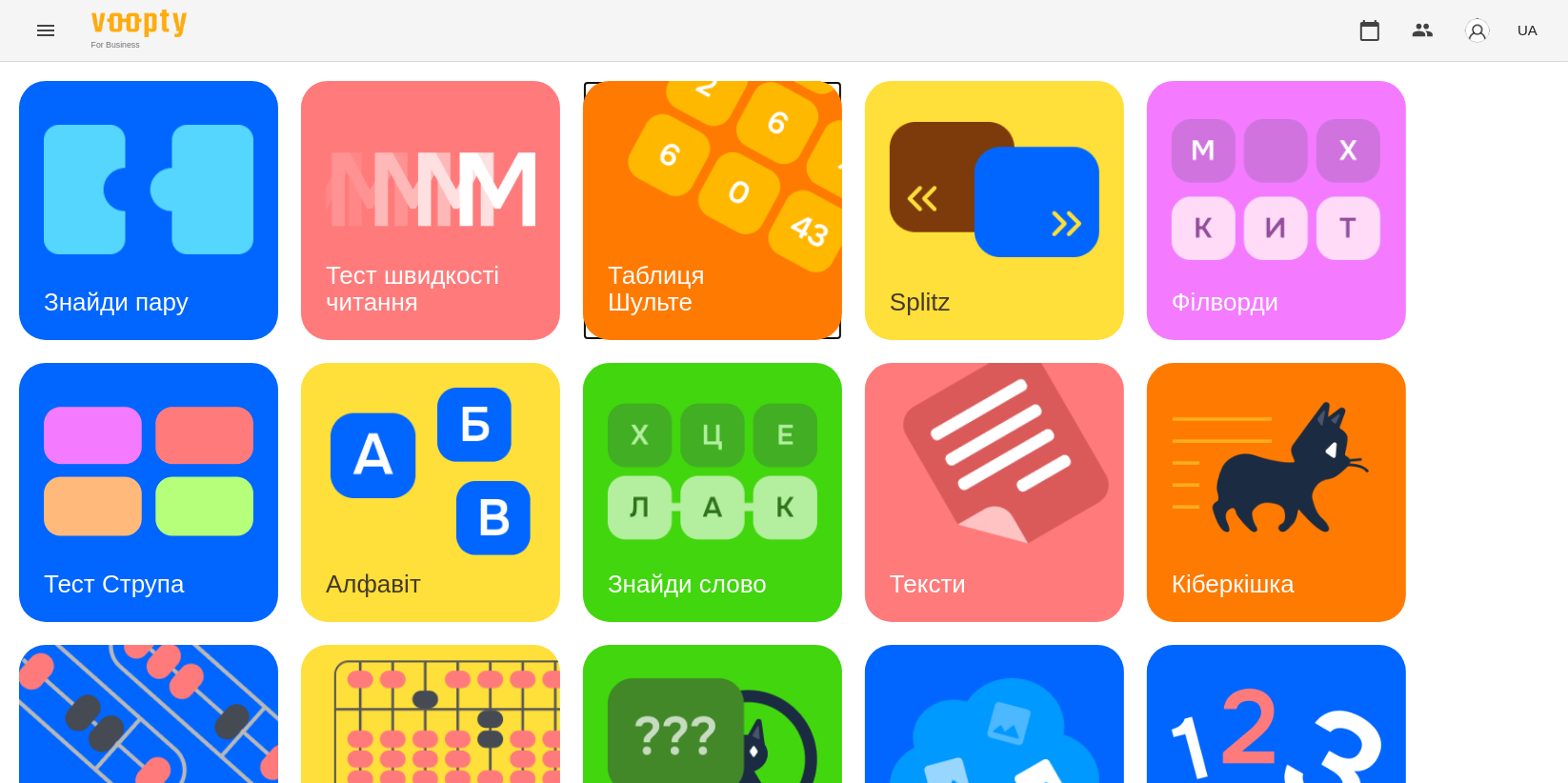 click at bounding box center [724, 211] 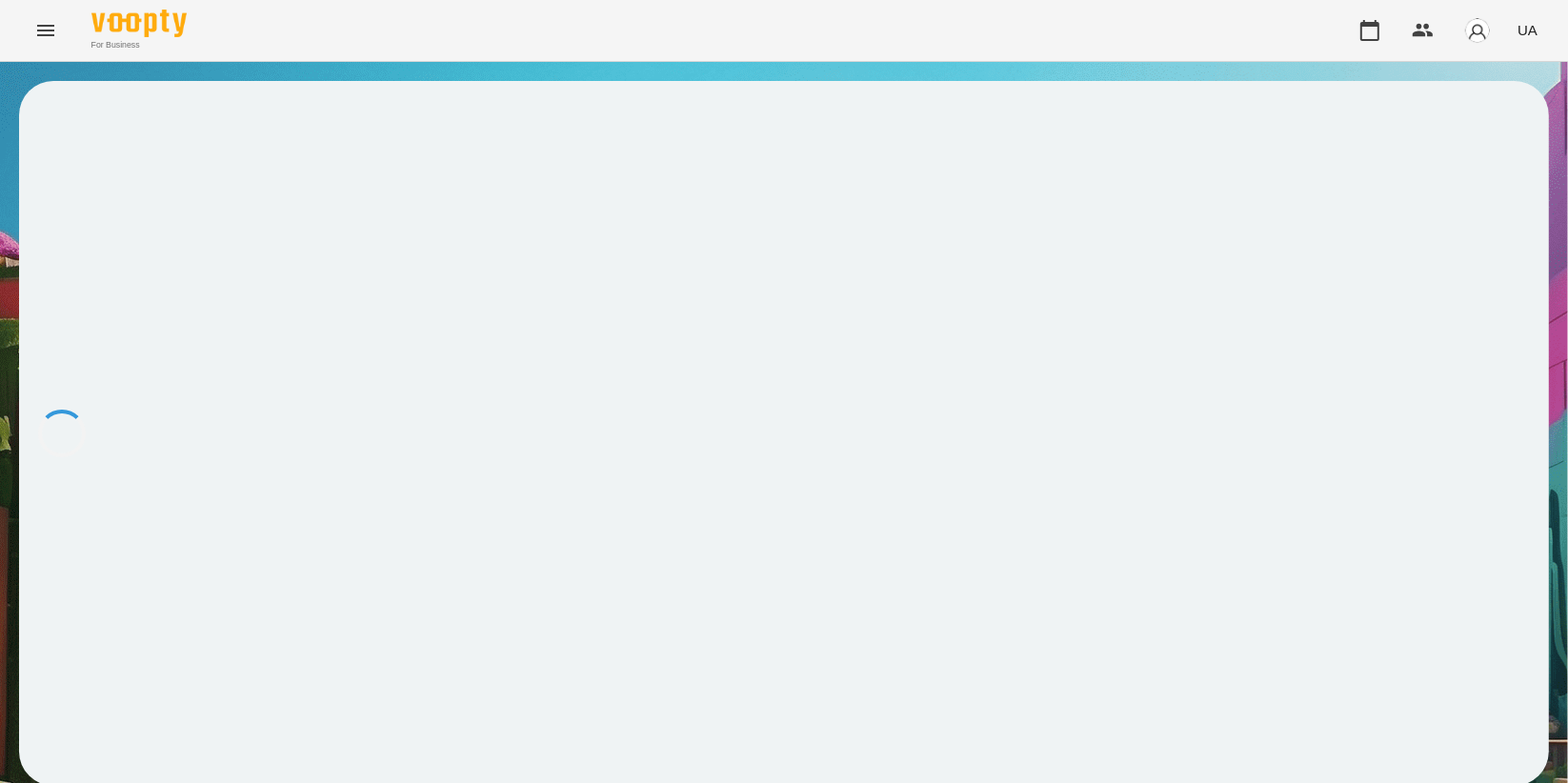 scroll, scrollTop: 0, scrollLeft: 0, axis: both 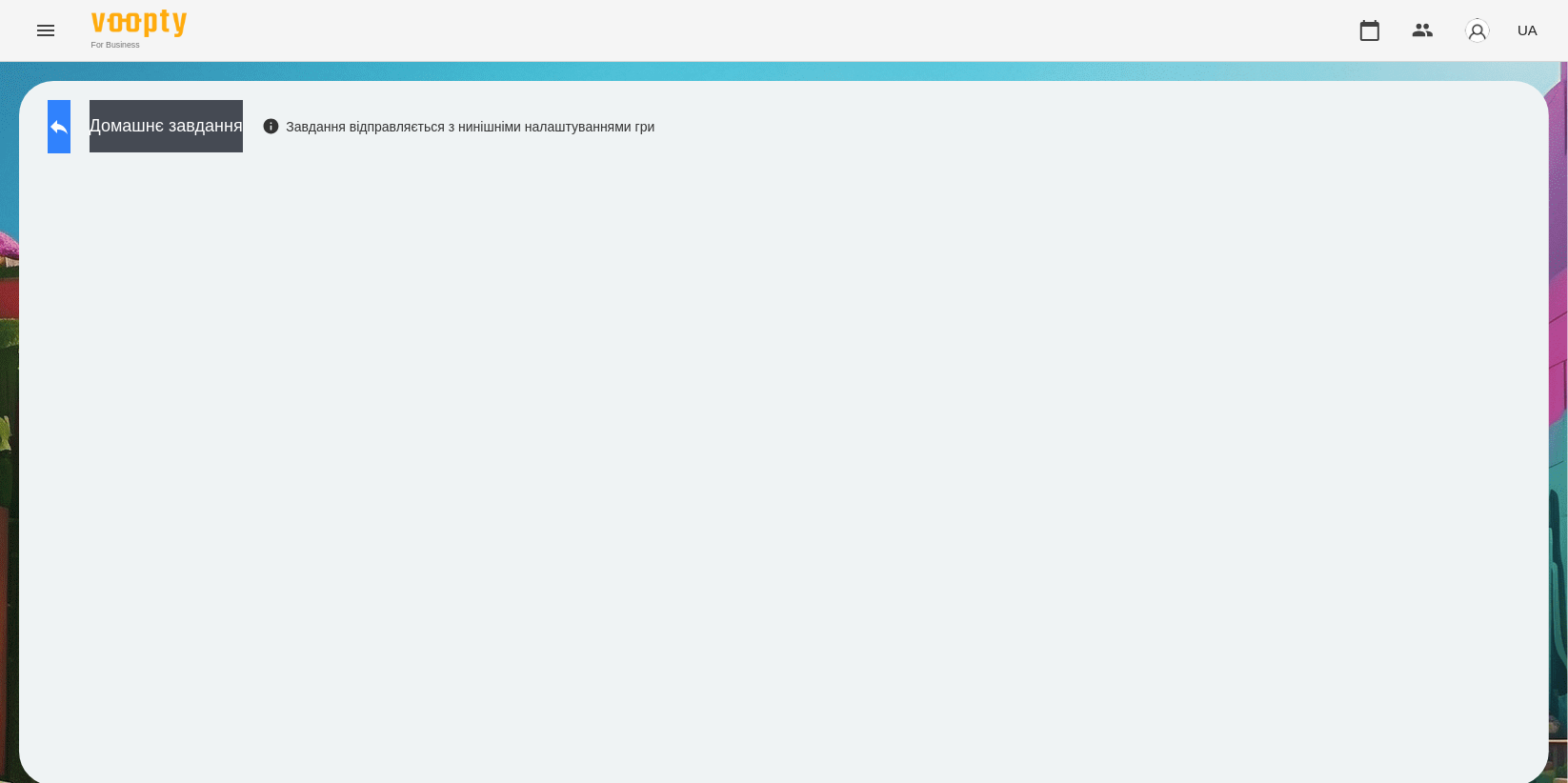 click at bounding box center (59, 127) 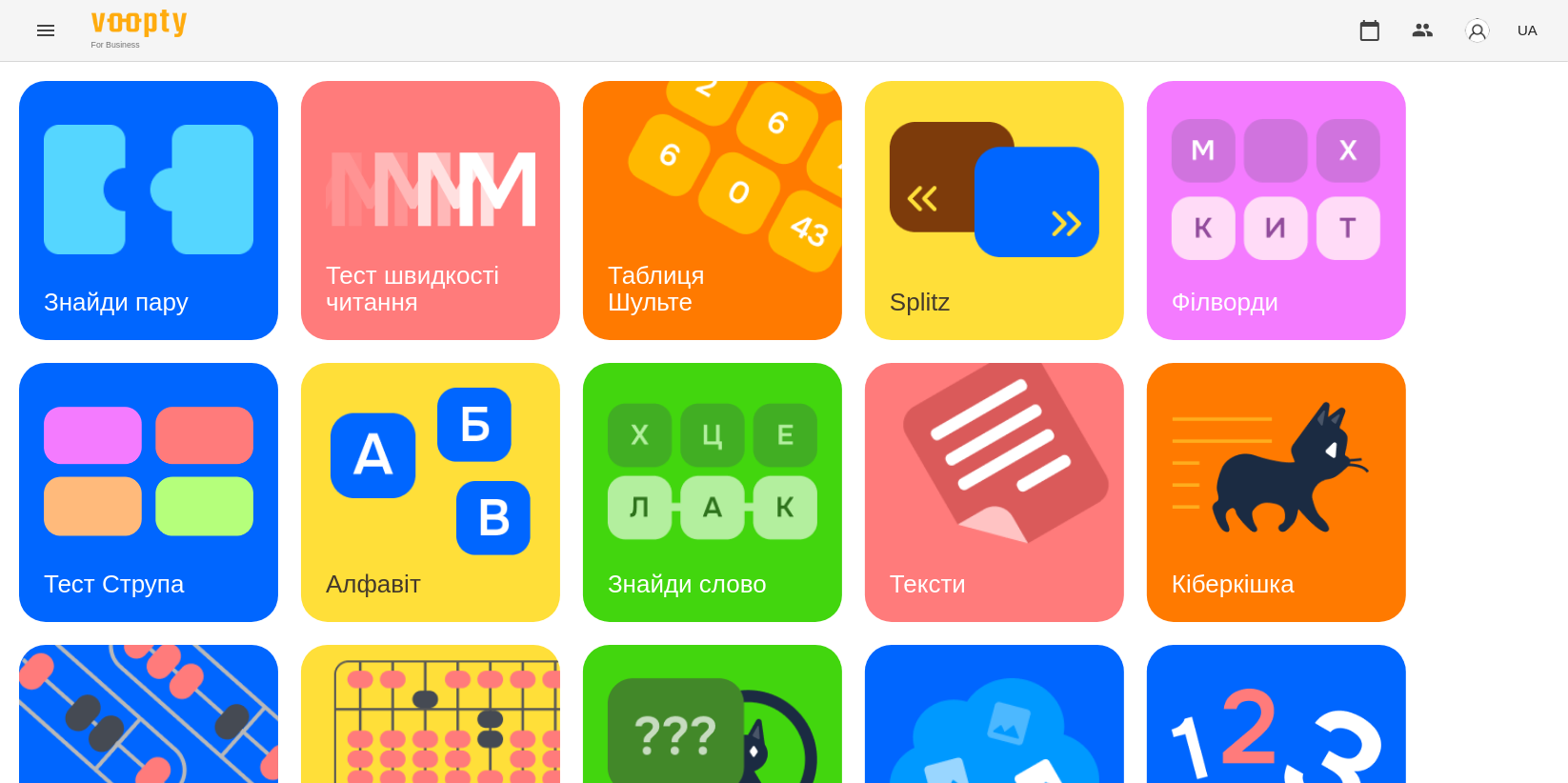 scroll, scrollTop: 421, scrollLeft: 0, axis: vertical 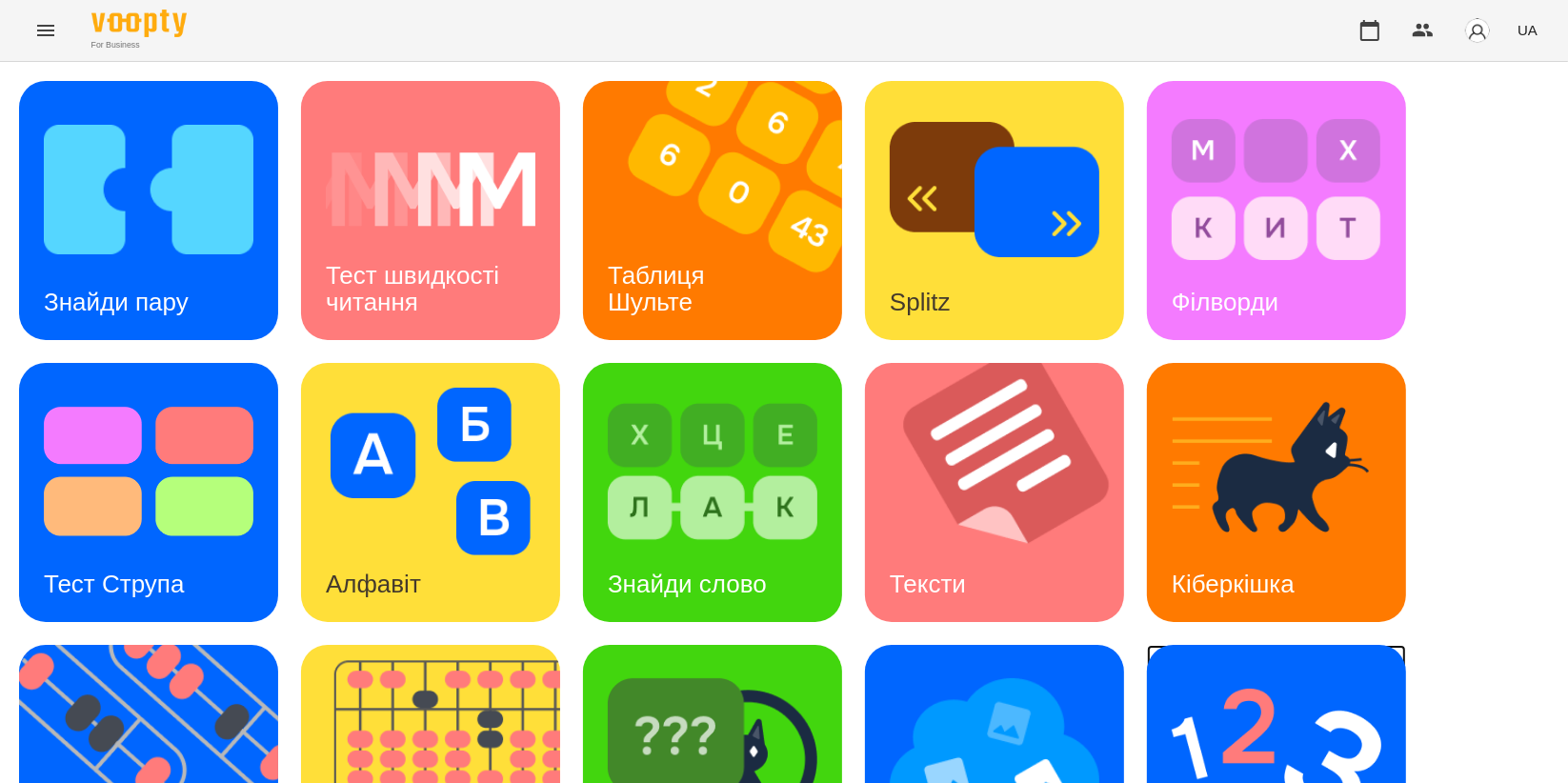click on "Ментальний
рахунок" at bounding box center (1246, 852) 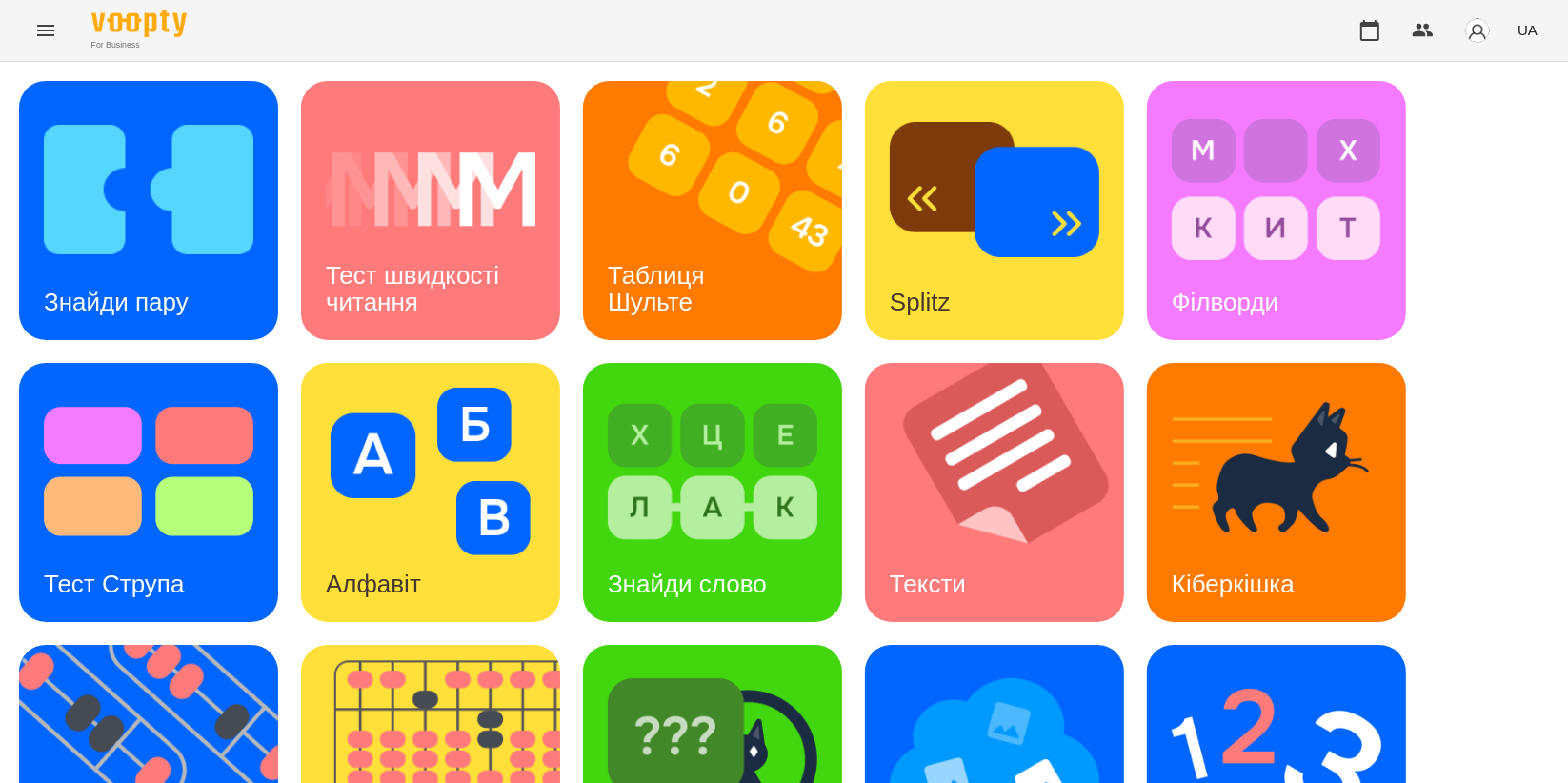 scroll, scrollTop: 0, scrollLeft: 0, axis: both 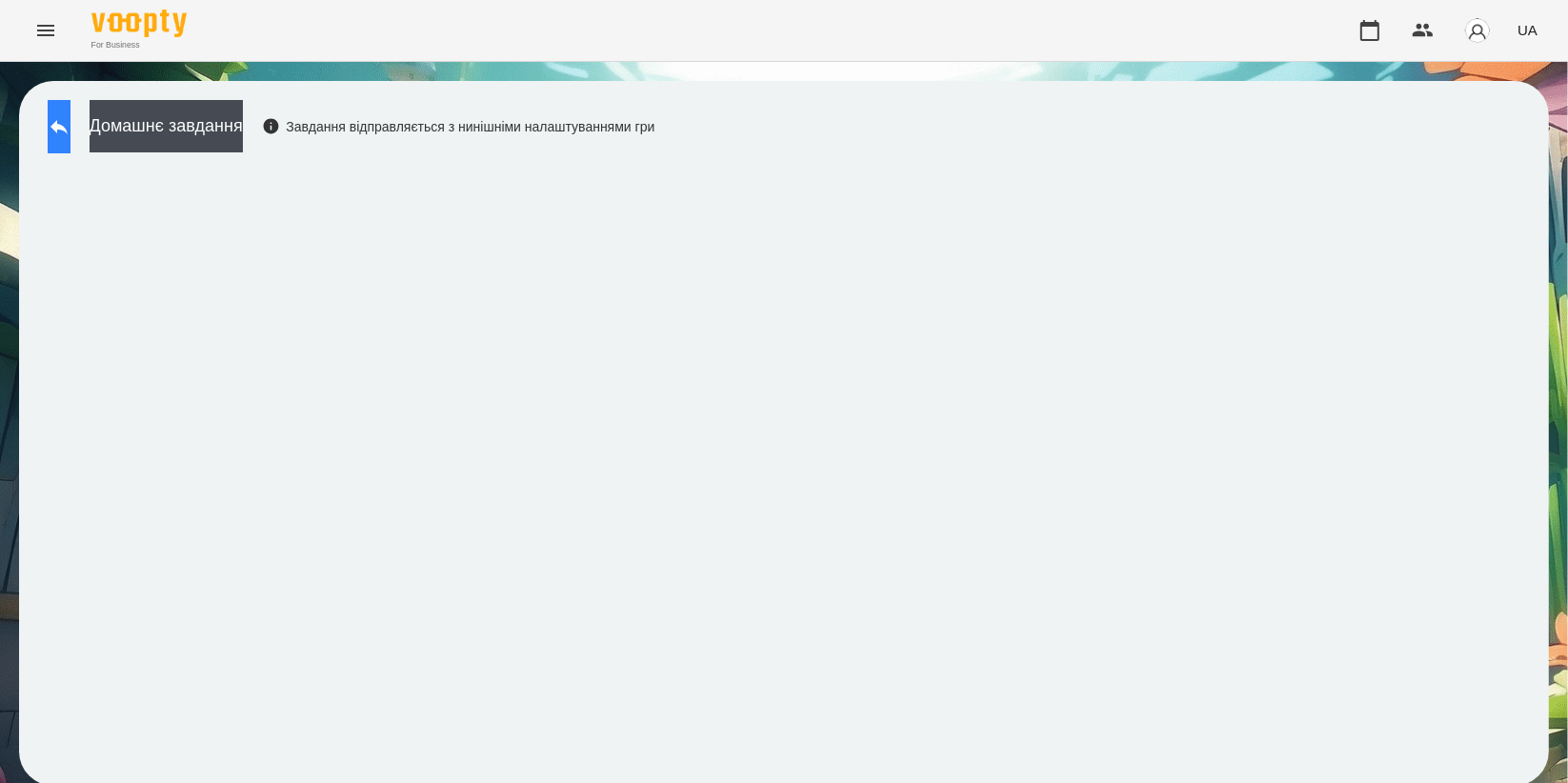 click 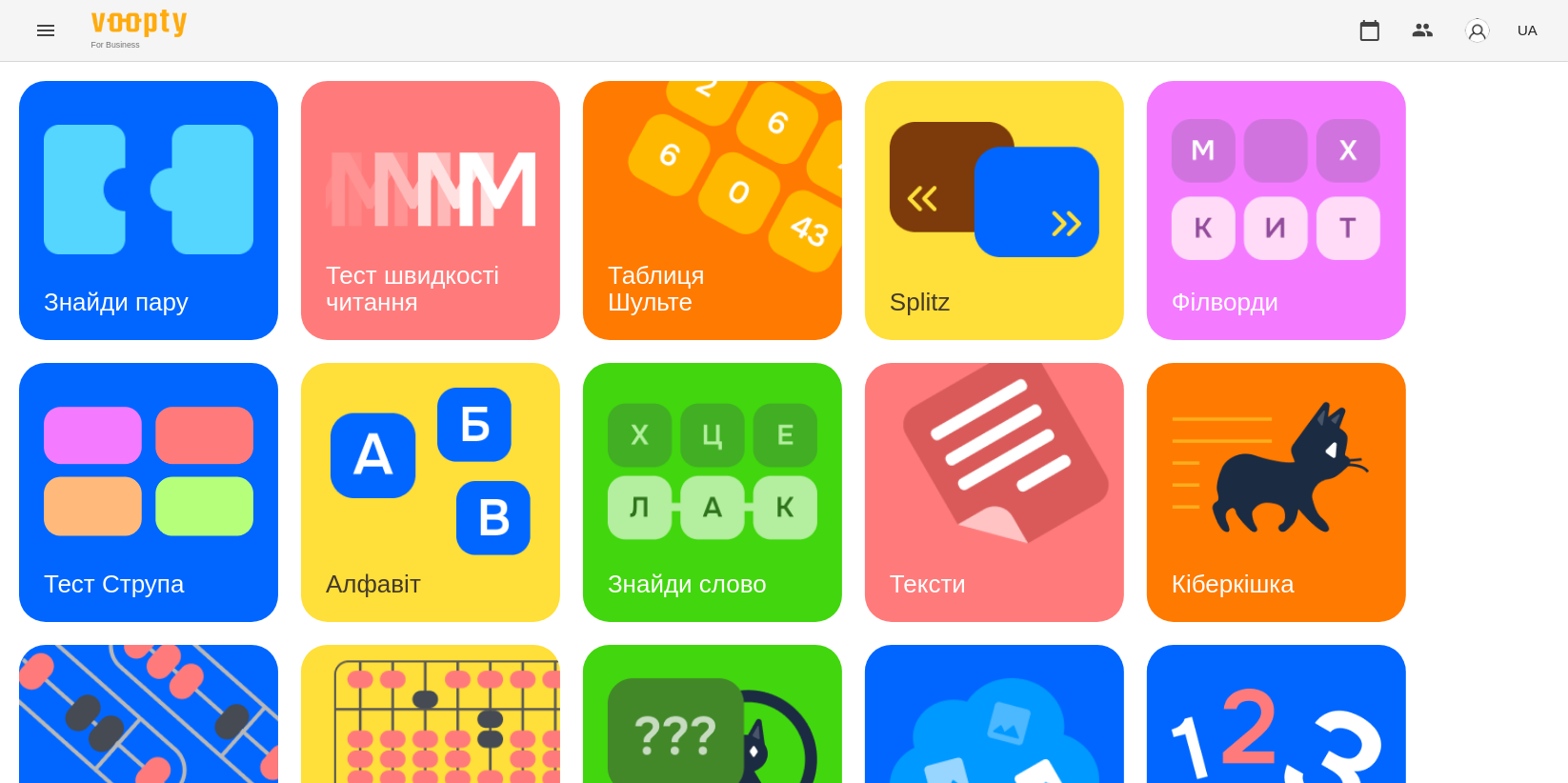 scroll, scrollTop: 421, scrollLeft: 0, axis: vertical 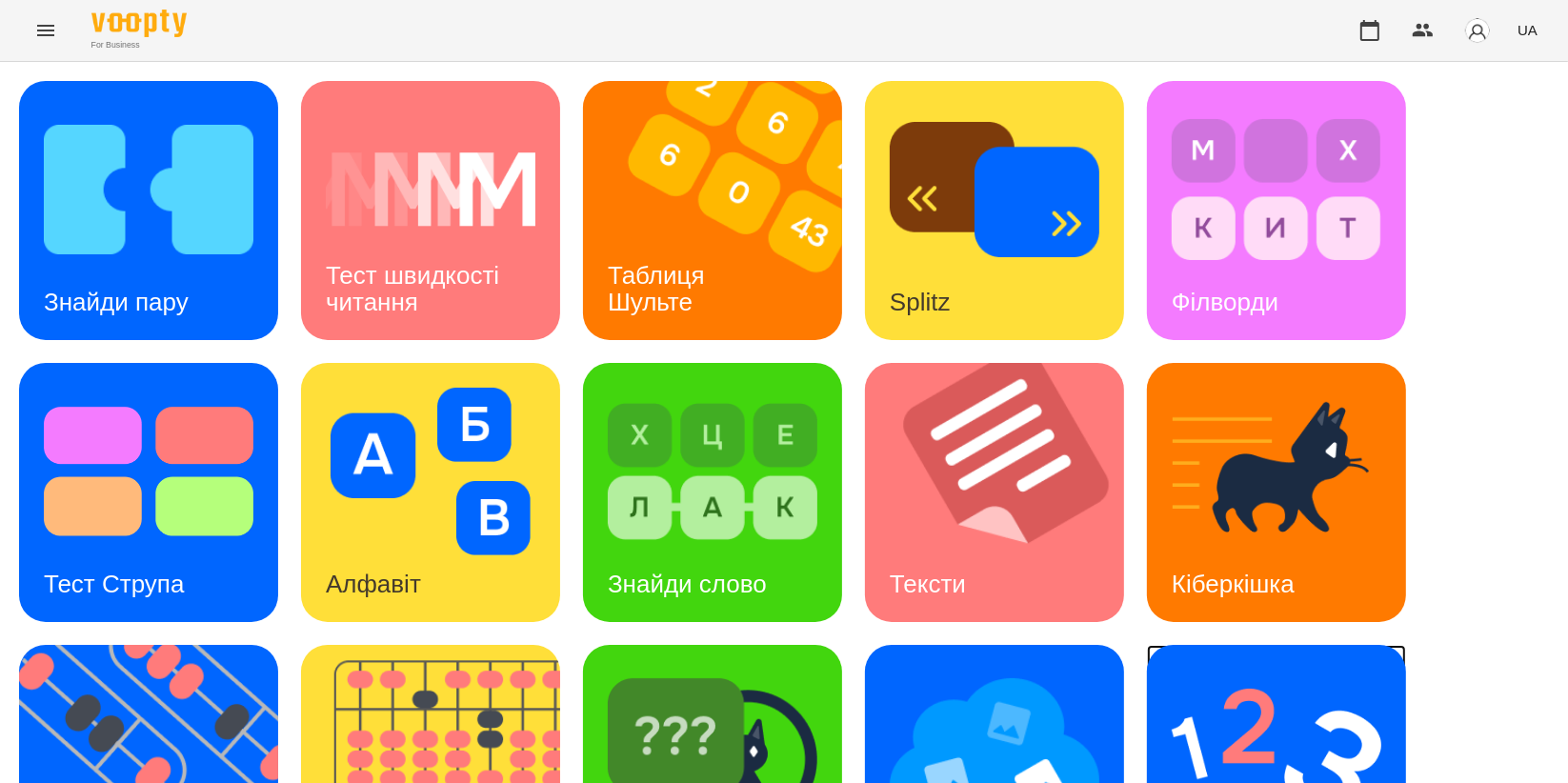 click on "Ментальний
рахунок" at bounding box center [1246, 852] 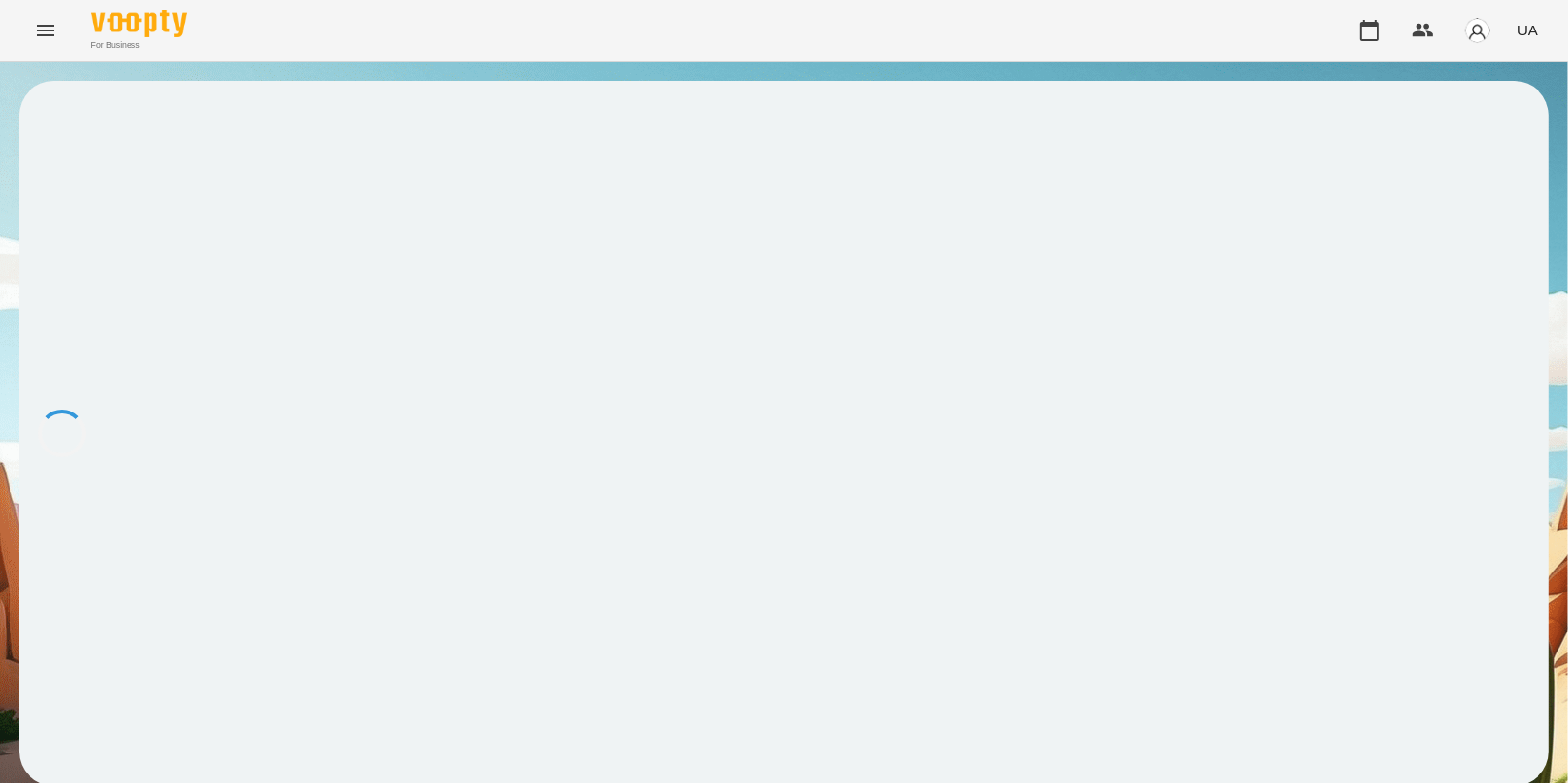 scroll, scrollTop: 0, scrollLeft: 0, axis: both 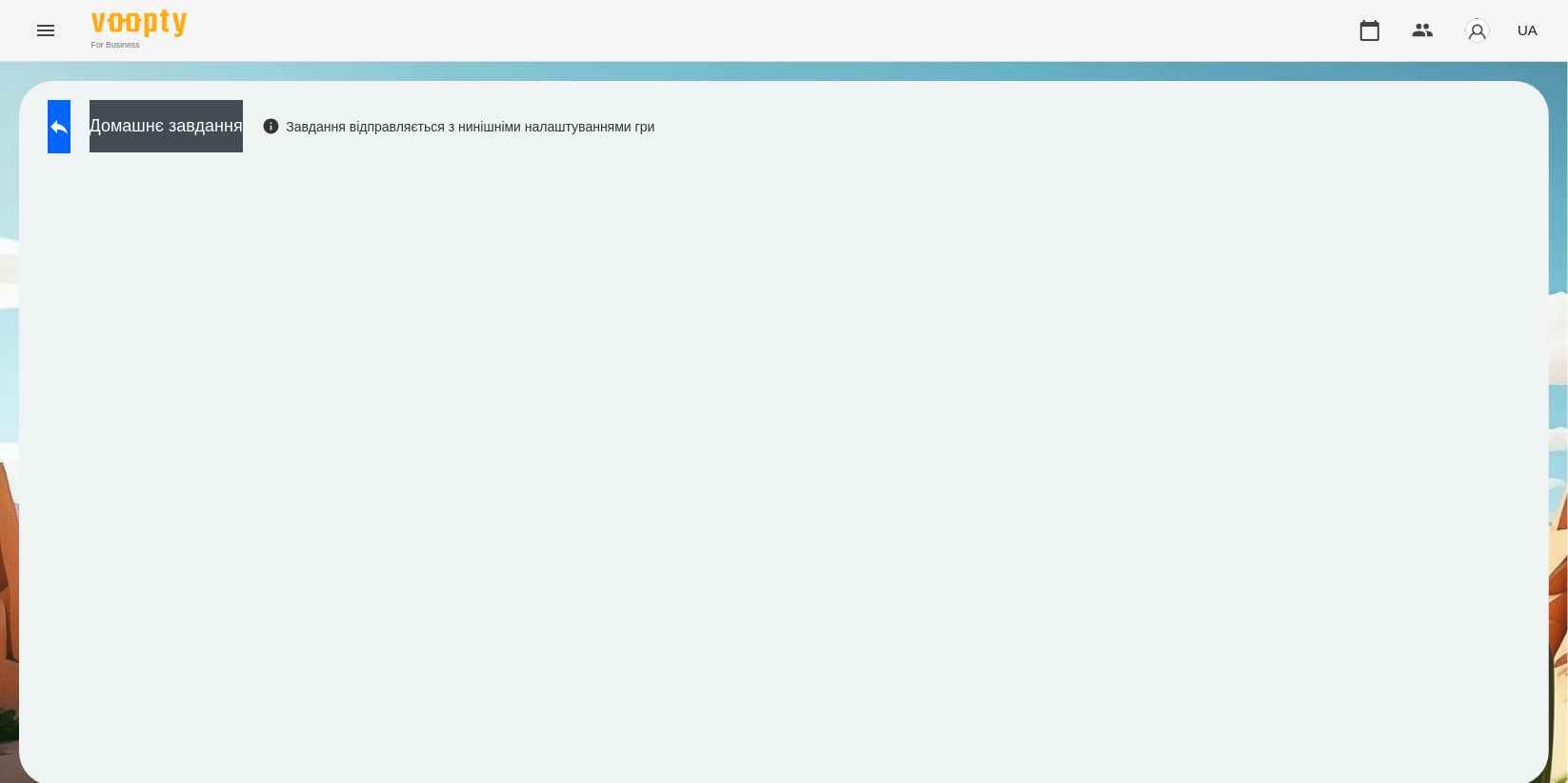click on "For Business UA" at bounding box center [784, 30] 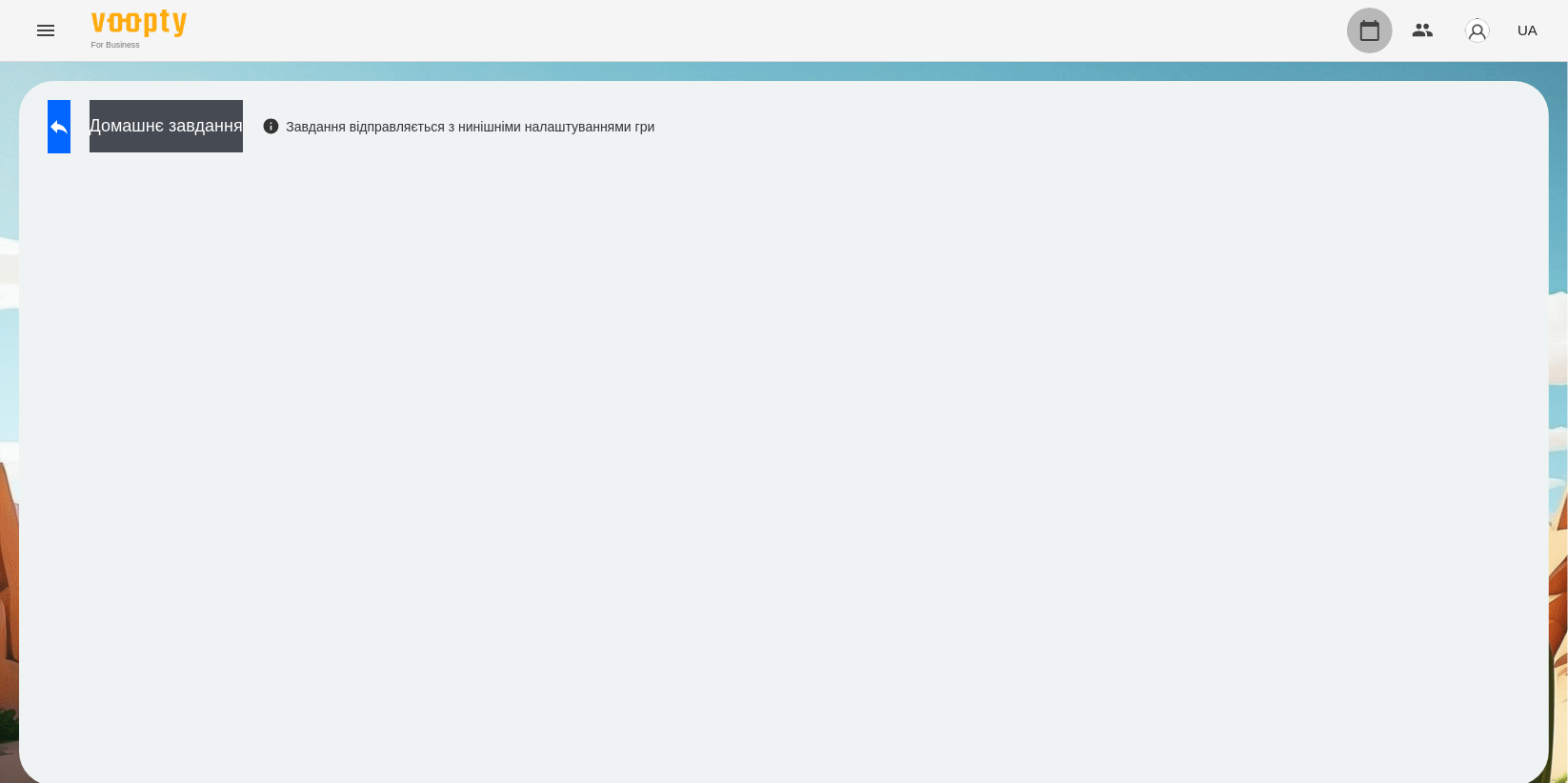 click 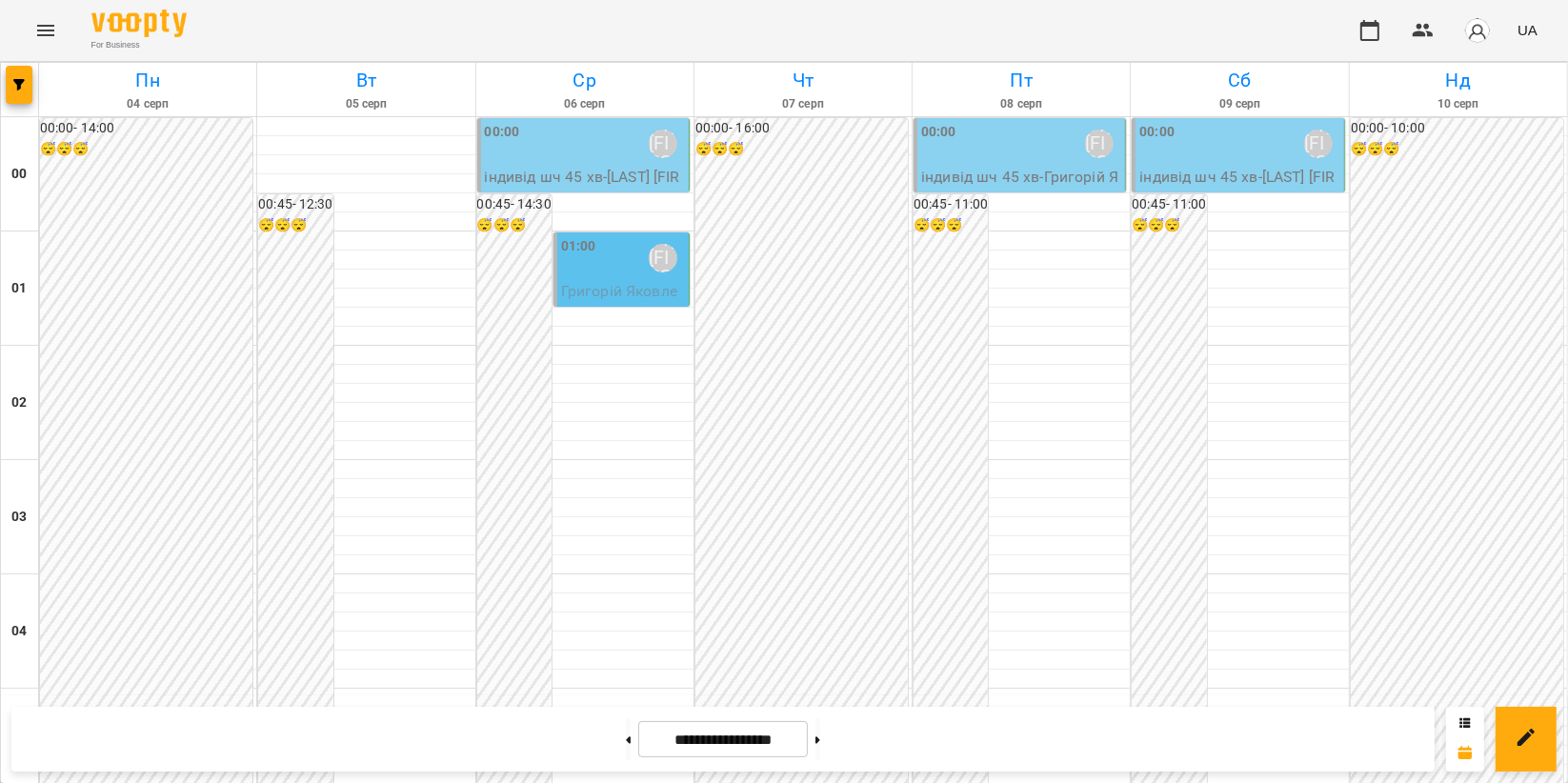 scroll, scrollTop: 2163, scrollLeft: 0, axis: vertical 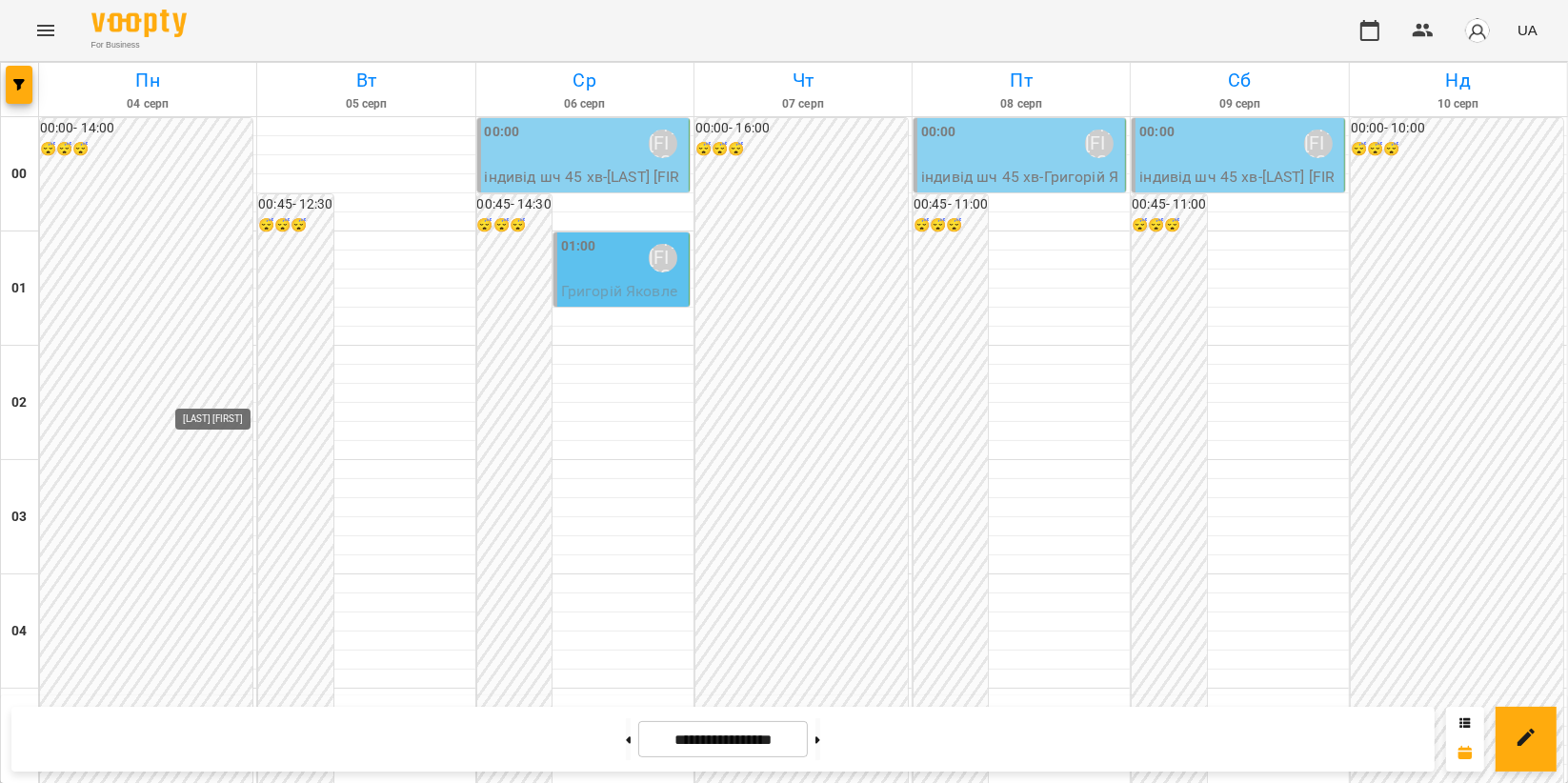 click on "[LAST] [FIRST]" at bounding box center [226, 2544] 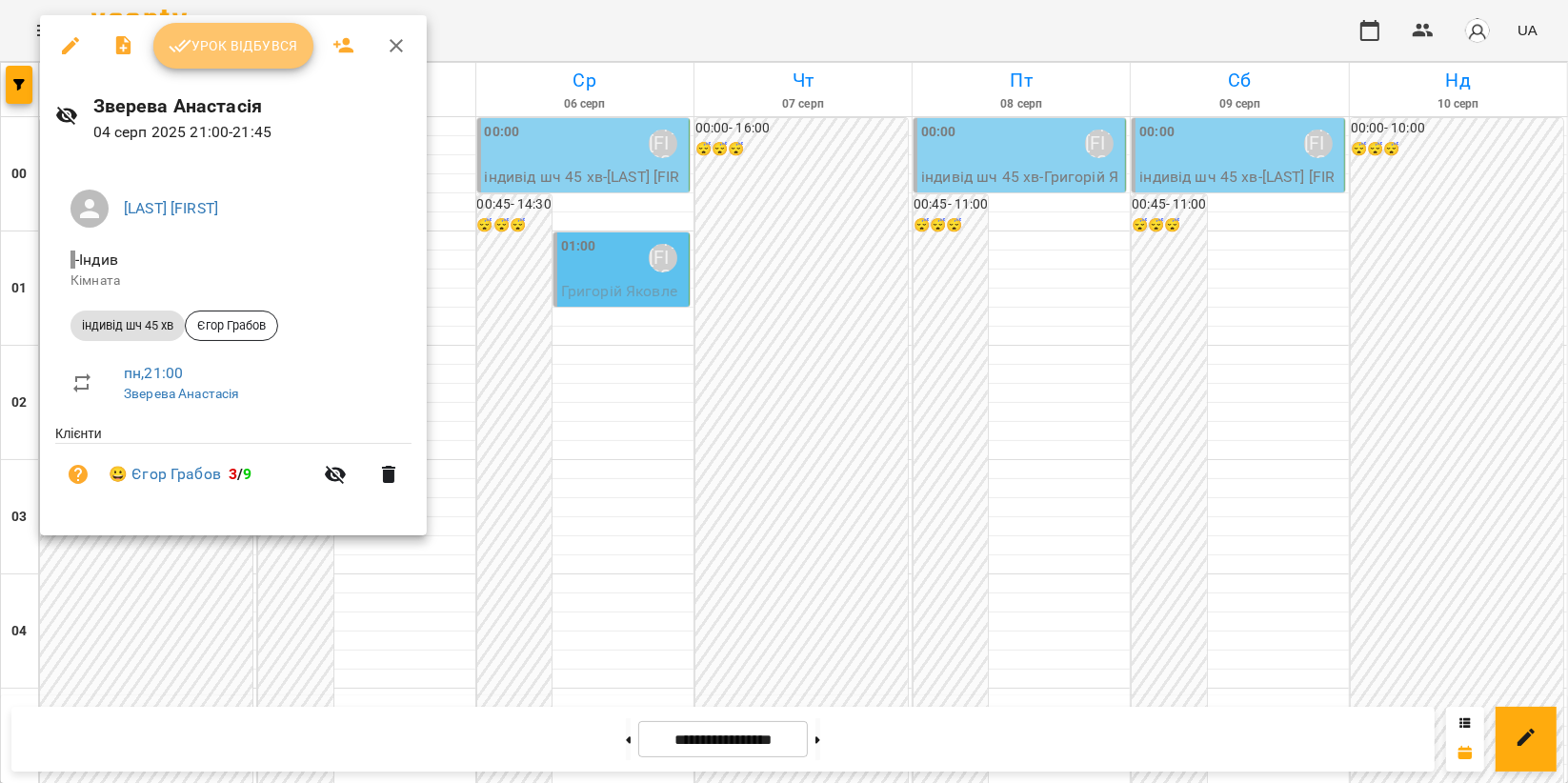 click on "Урок відбувся" at bounding box center (233, 46) 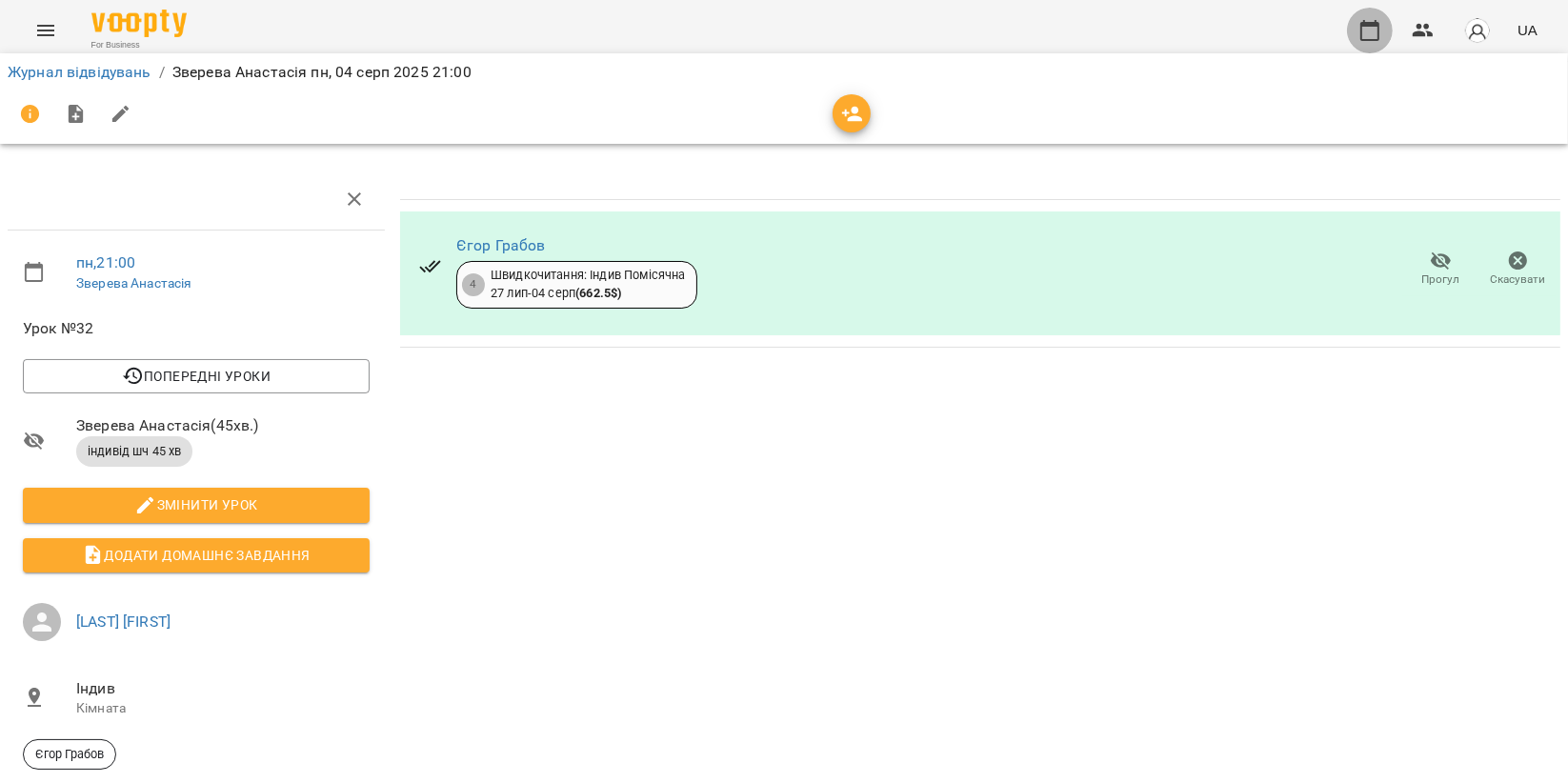 click 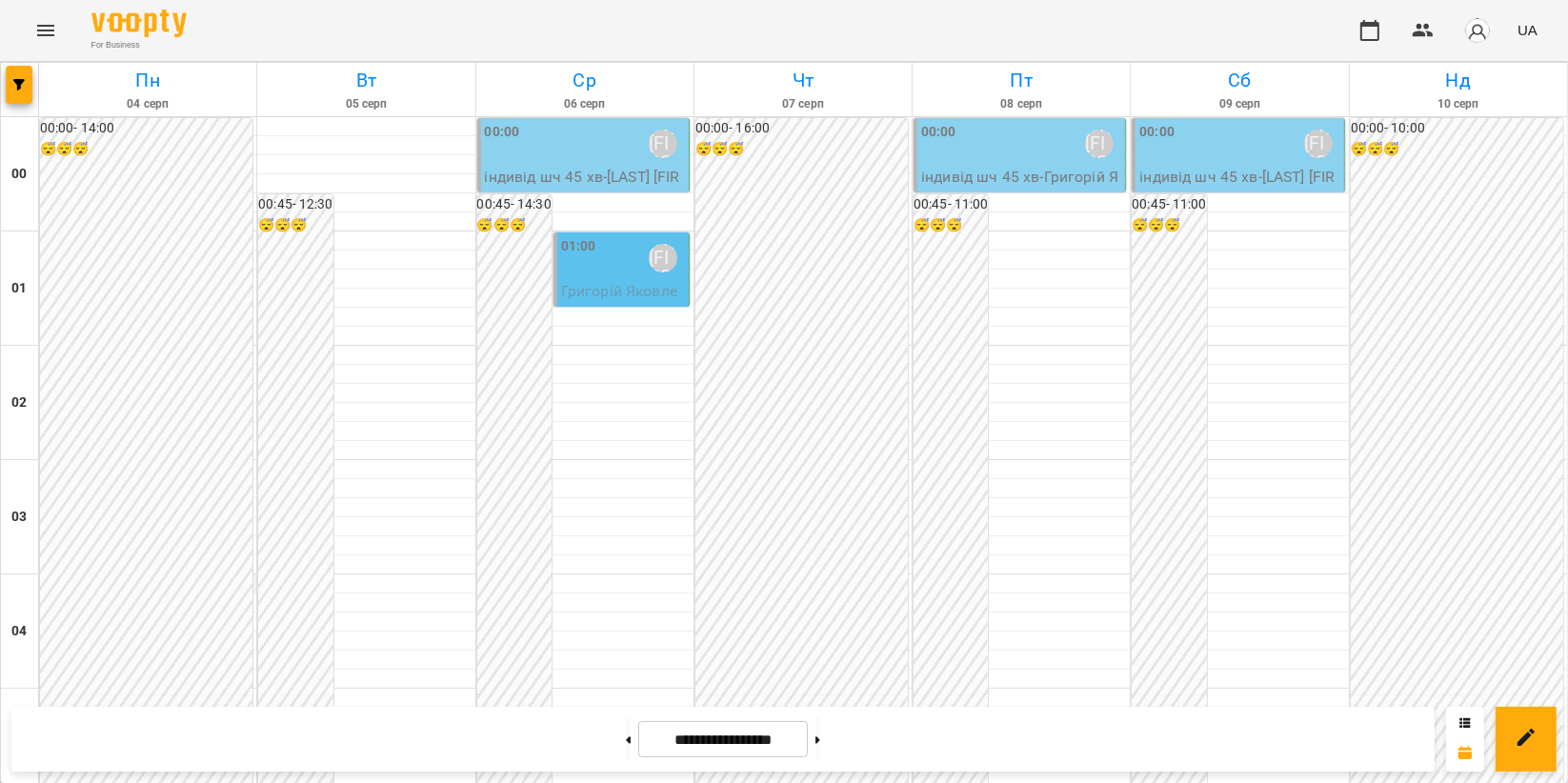 scroll, scrollTop: 2163, scrollLeft: 0, axis: vertical 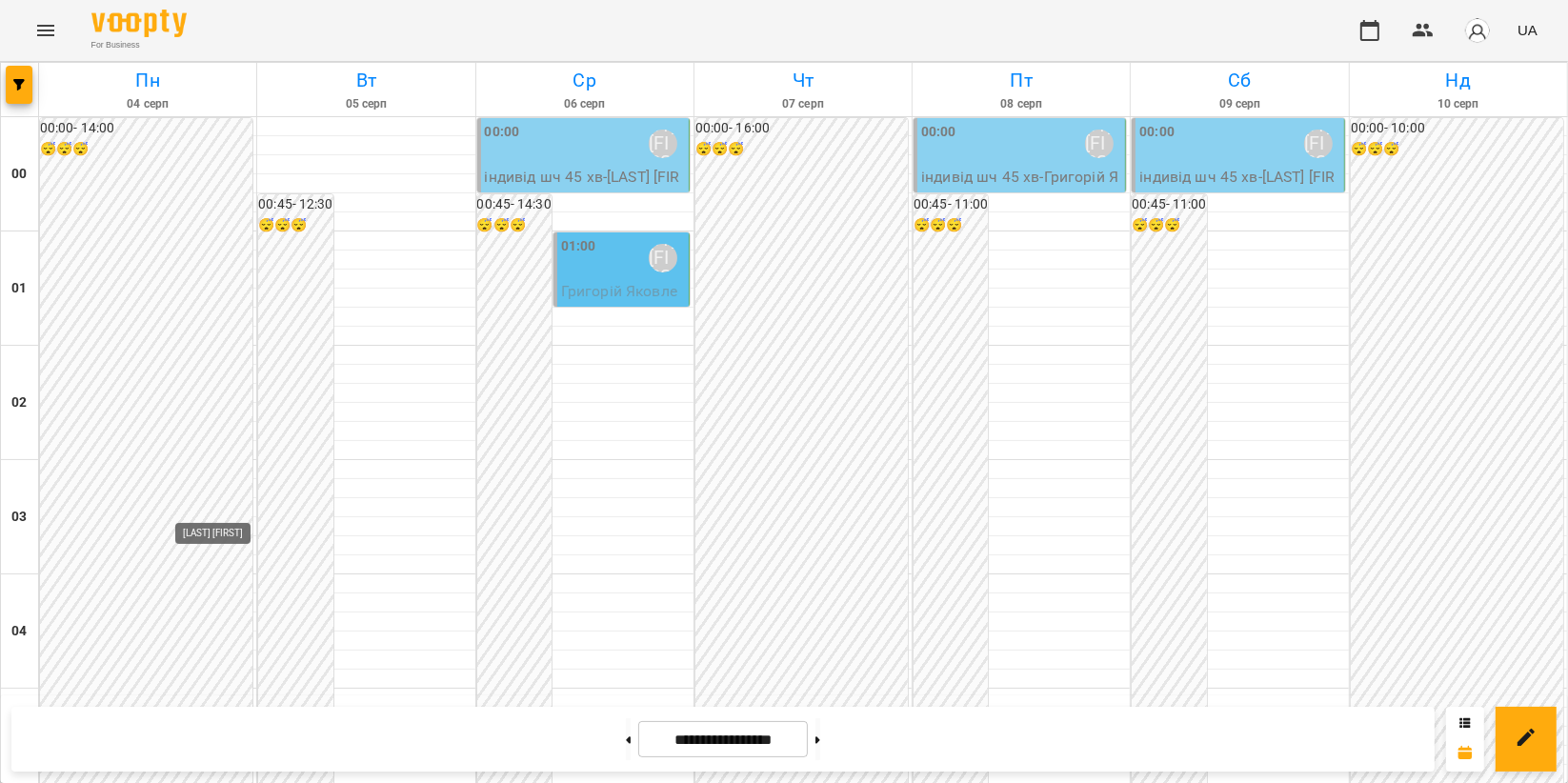 click on "[LAST] [FIRST]" at bounding box center [226, 2659] 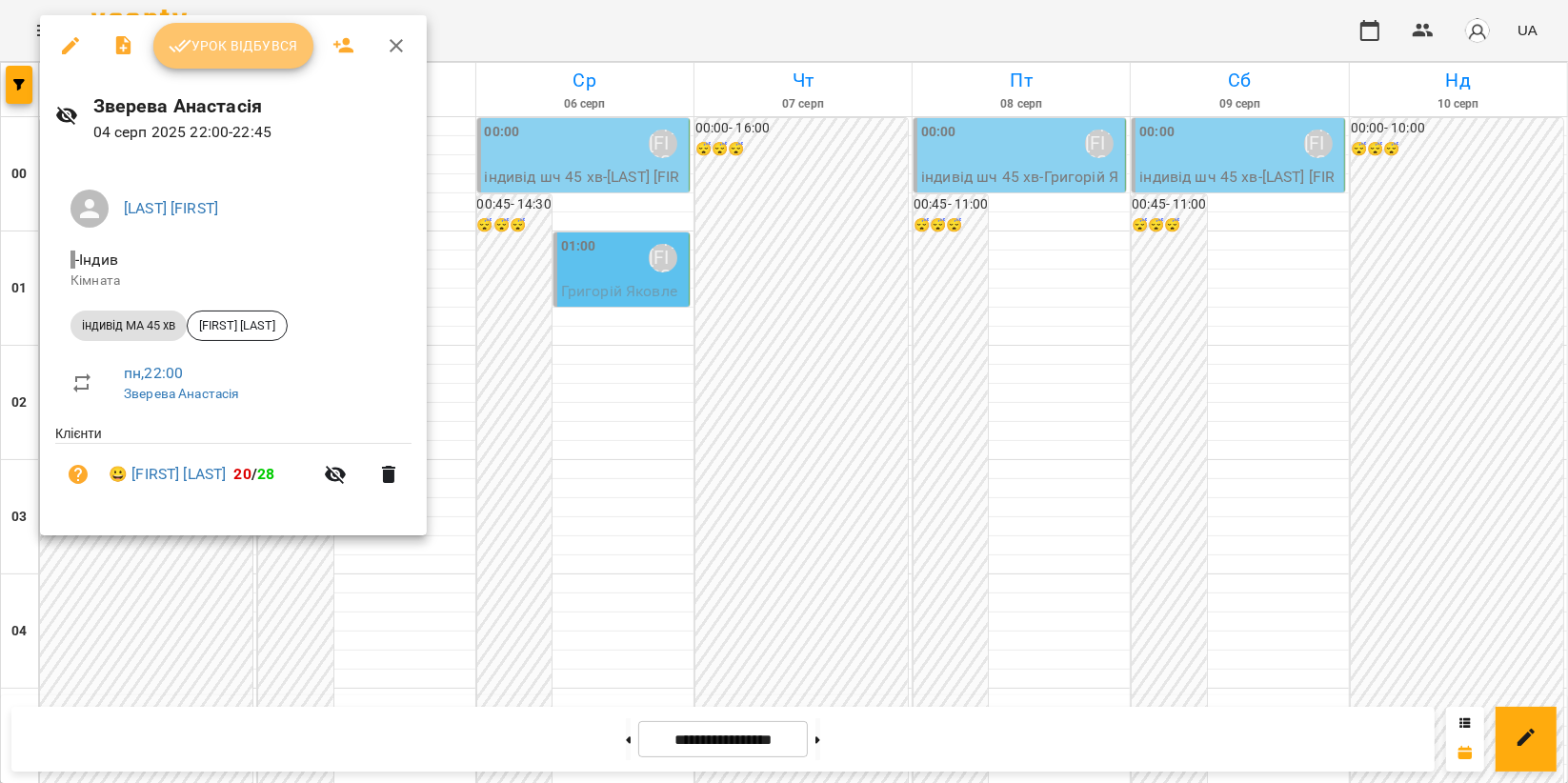 click on "Урок відбувся" at bounding box center [233, 46] 